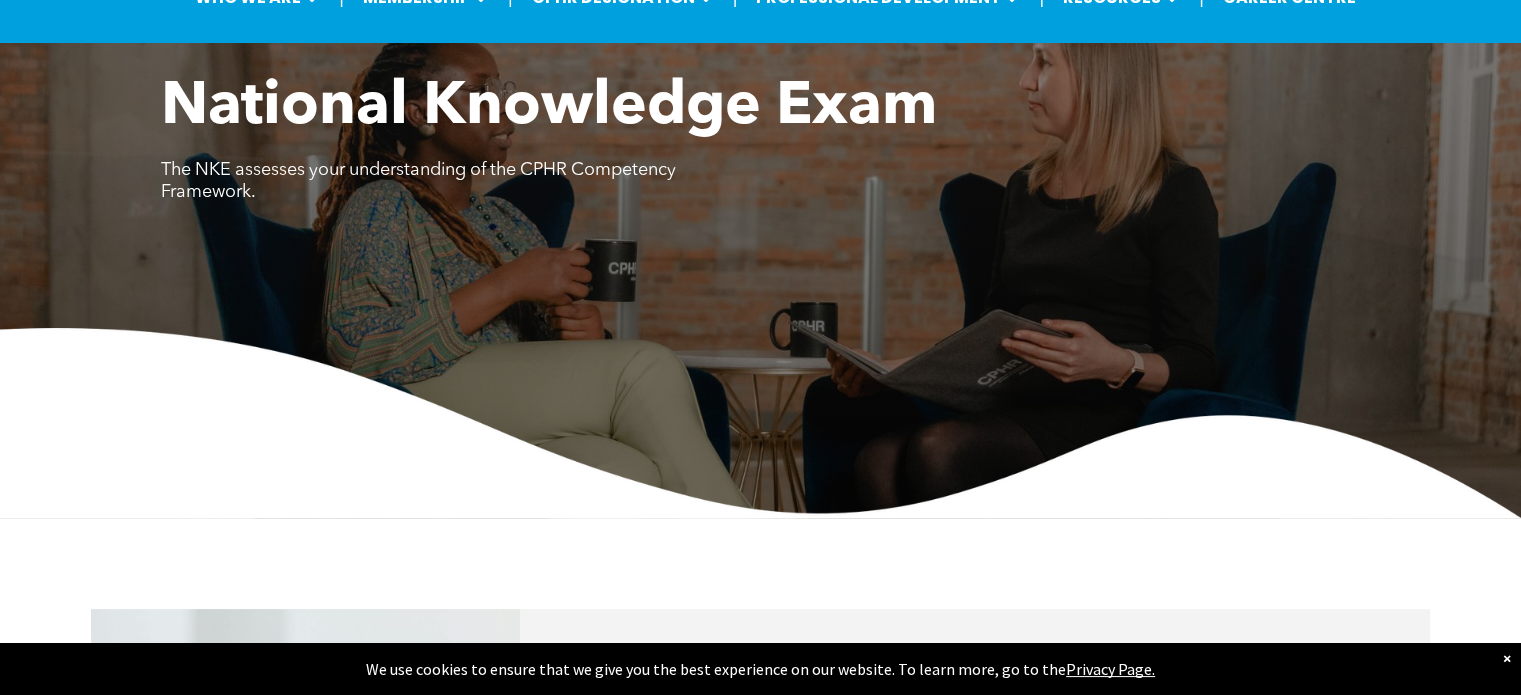 scroll, scrollTop: 0, scrollLeft: 0, axis: both 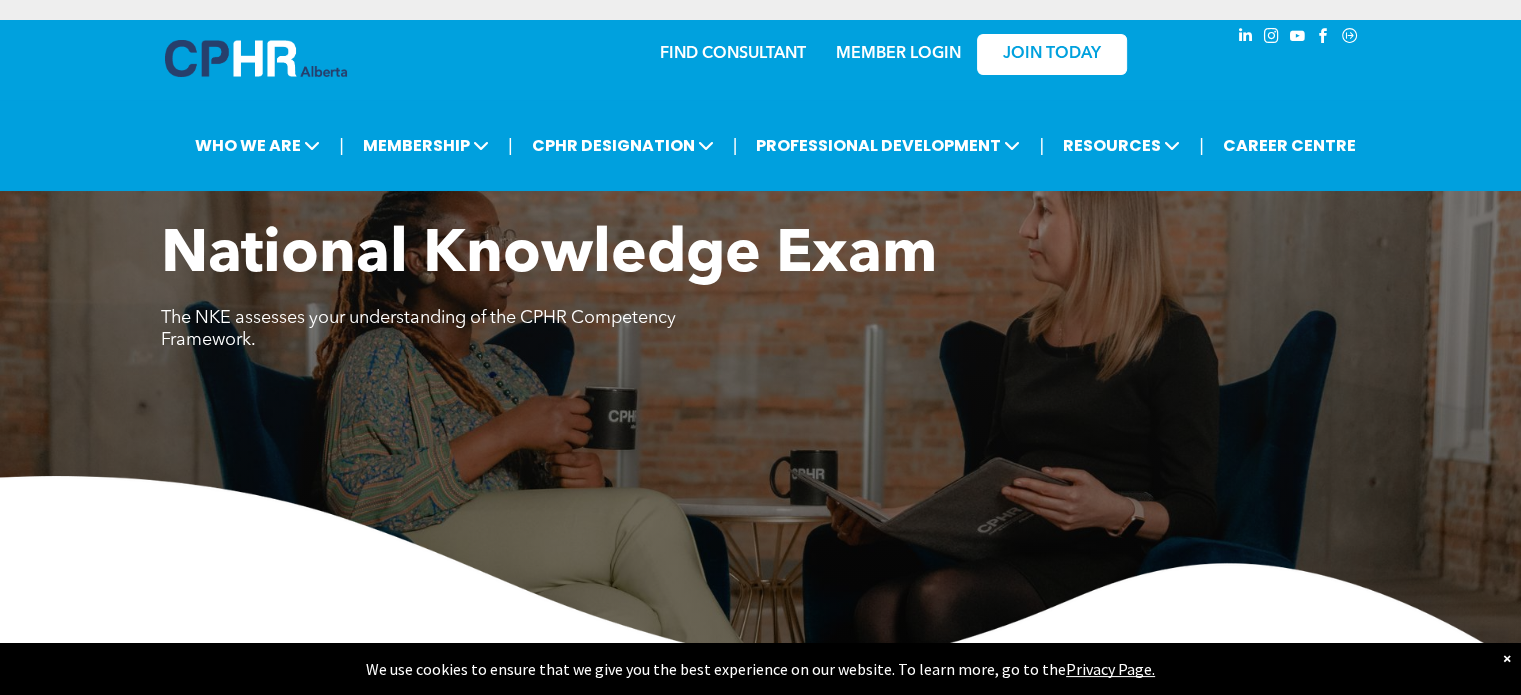 click on "National Knowledge Exam
The NKE assesses your understanding of the CPHR Competency Framework." at bounding box center [760, 343] 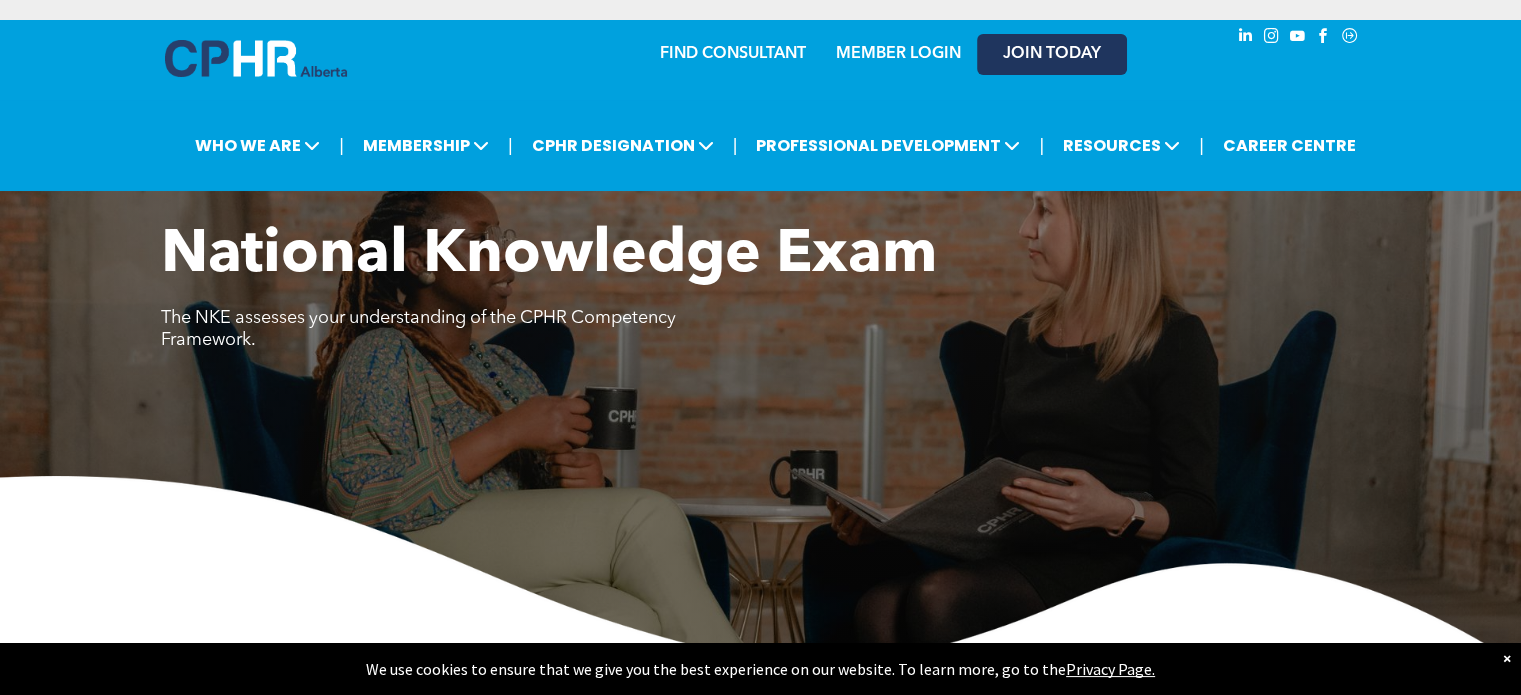 click on "JOIN TODAY" at bounding box center (1052, 54) 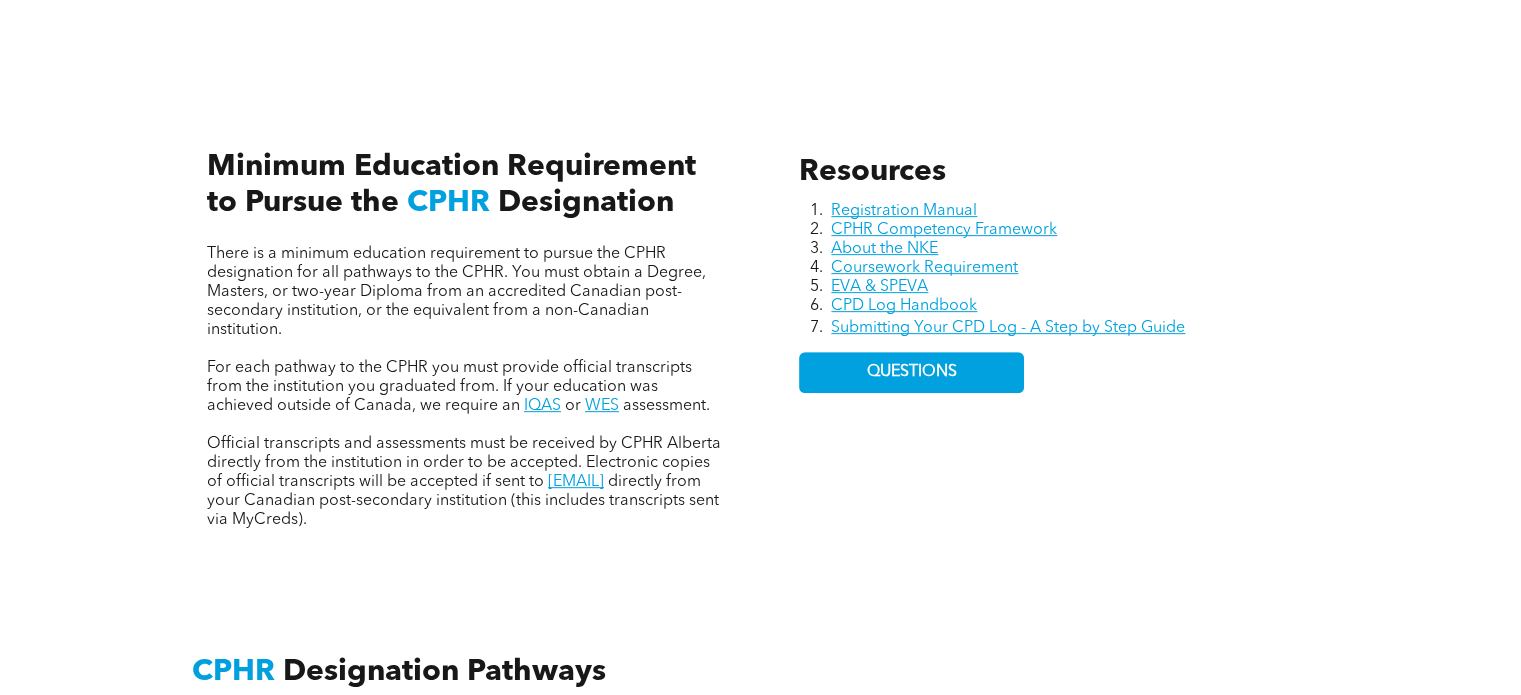 scroll, scrollTop: 830, scrollLeft: 0, axis: vertical 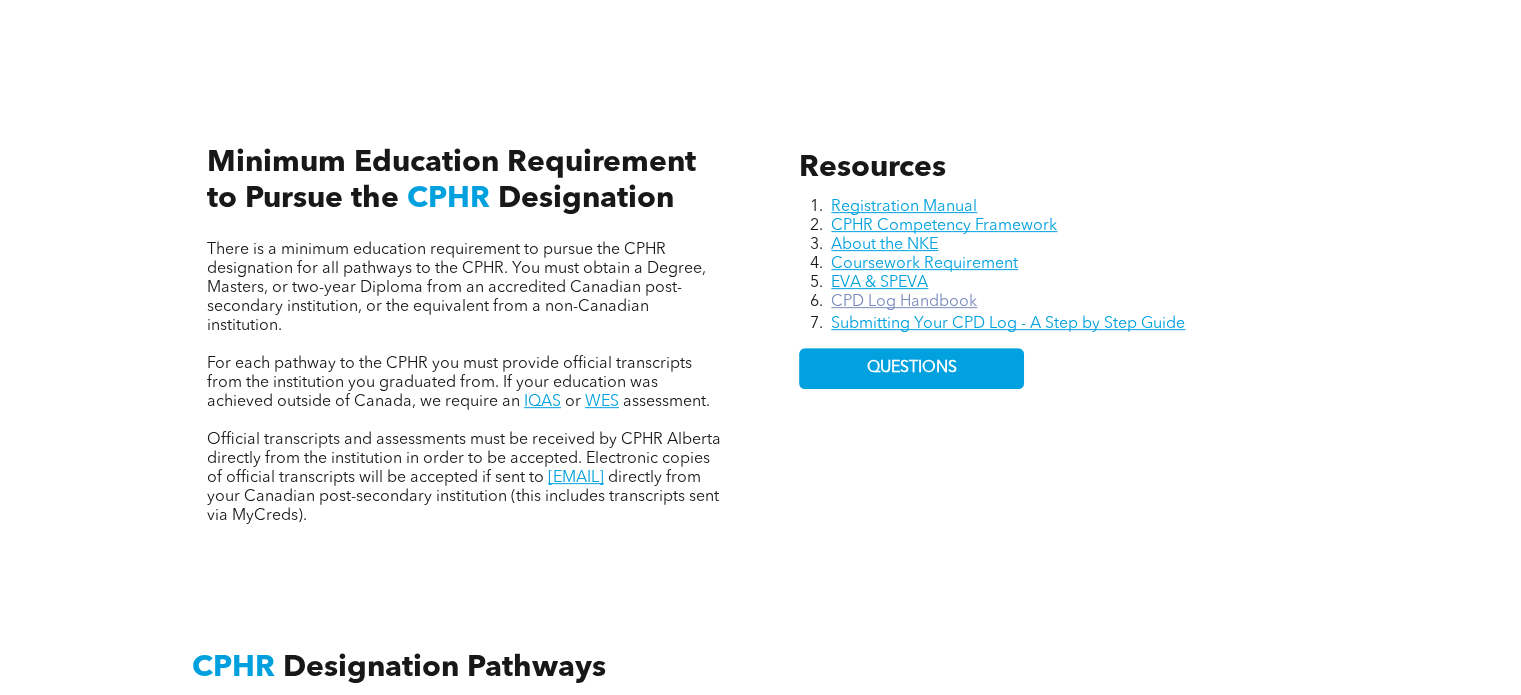 click on "CPD Log Handbook" at bounding box center [904, 302] 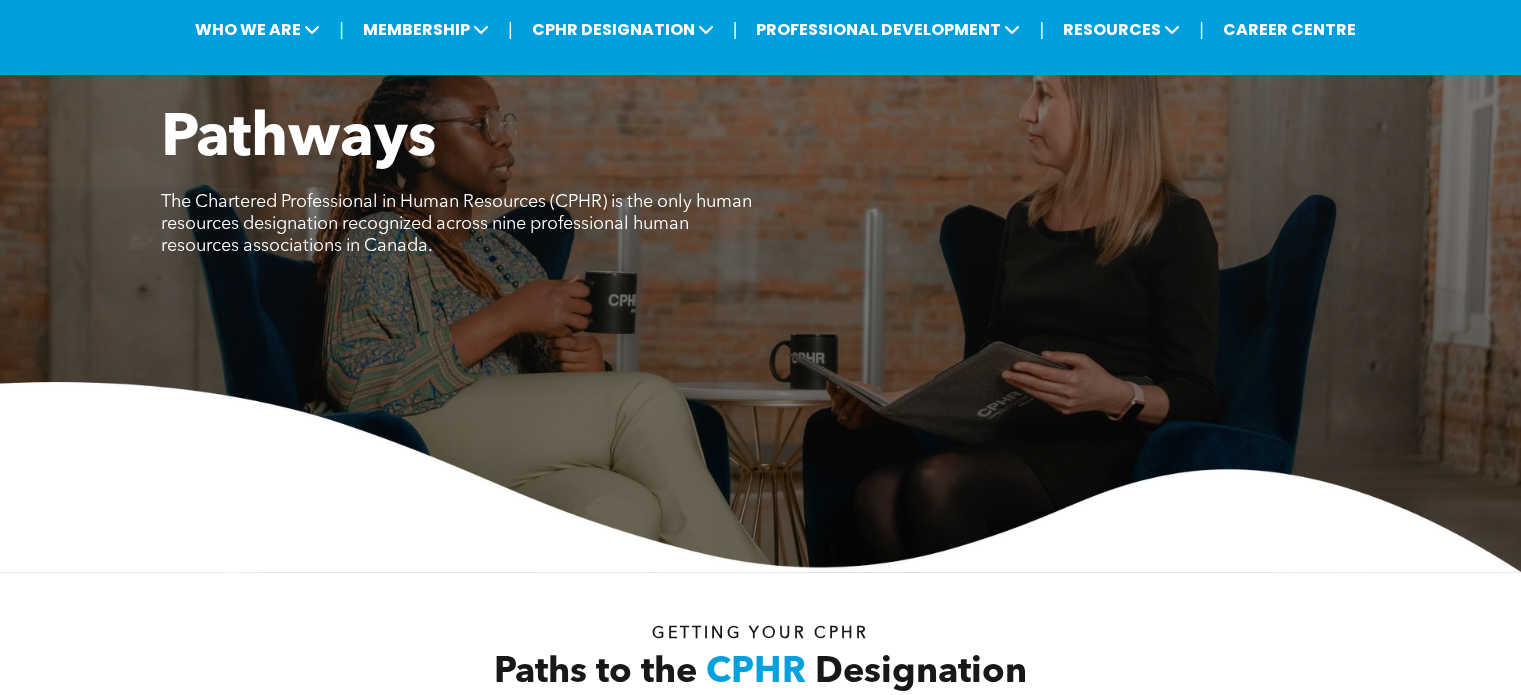 scroll, scrollTop: 0, scrollLeft: 0, axis: both 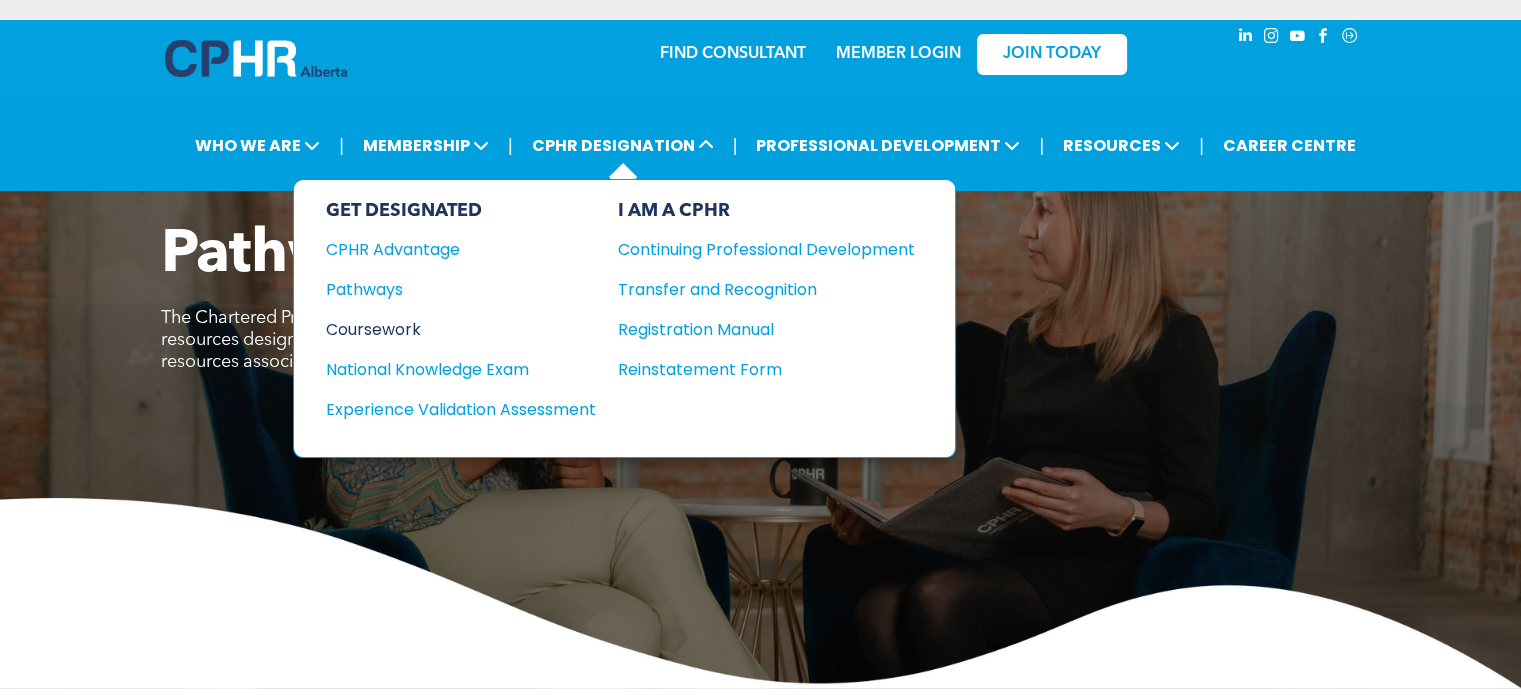 click on "Coursework" at bounding box center [447, 329] 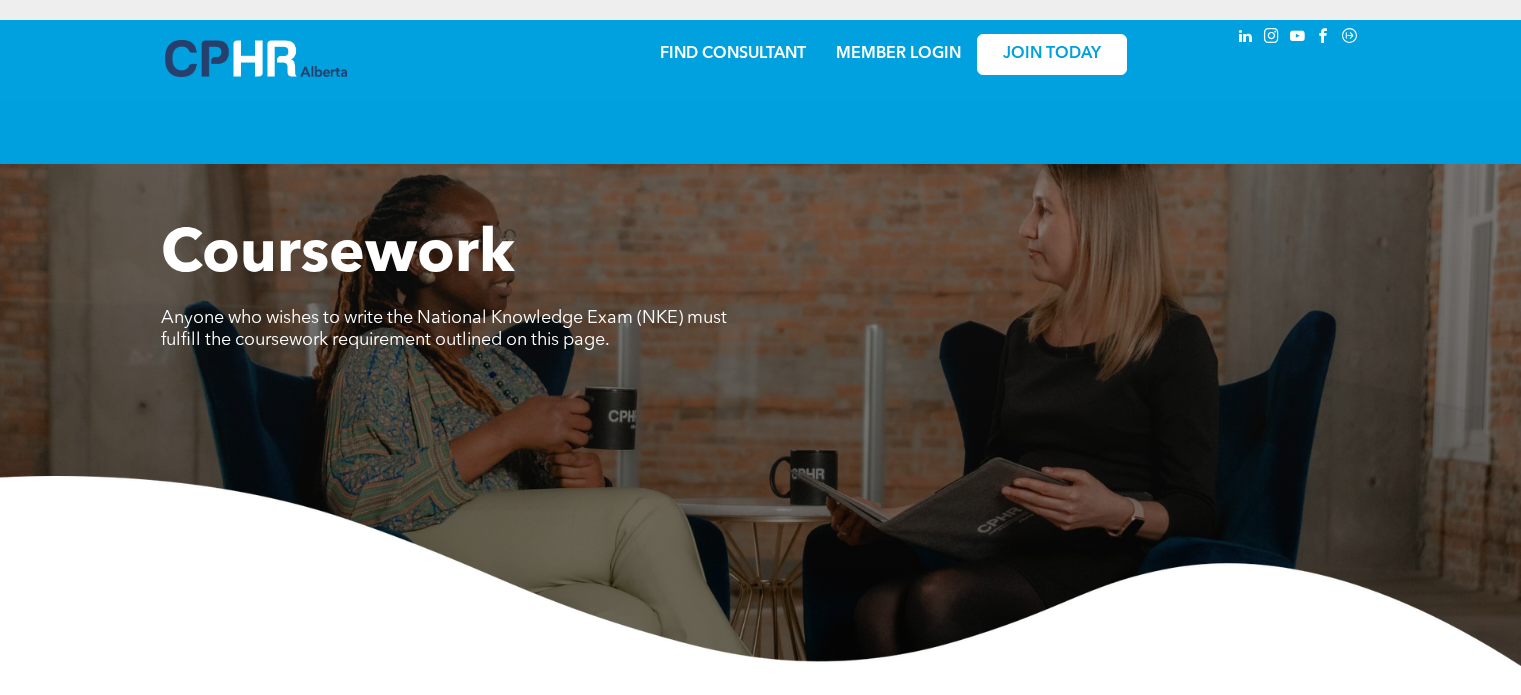 scroll, scrollTop: 0, scrollLeft: 0, axis: both 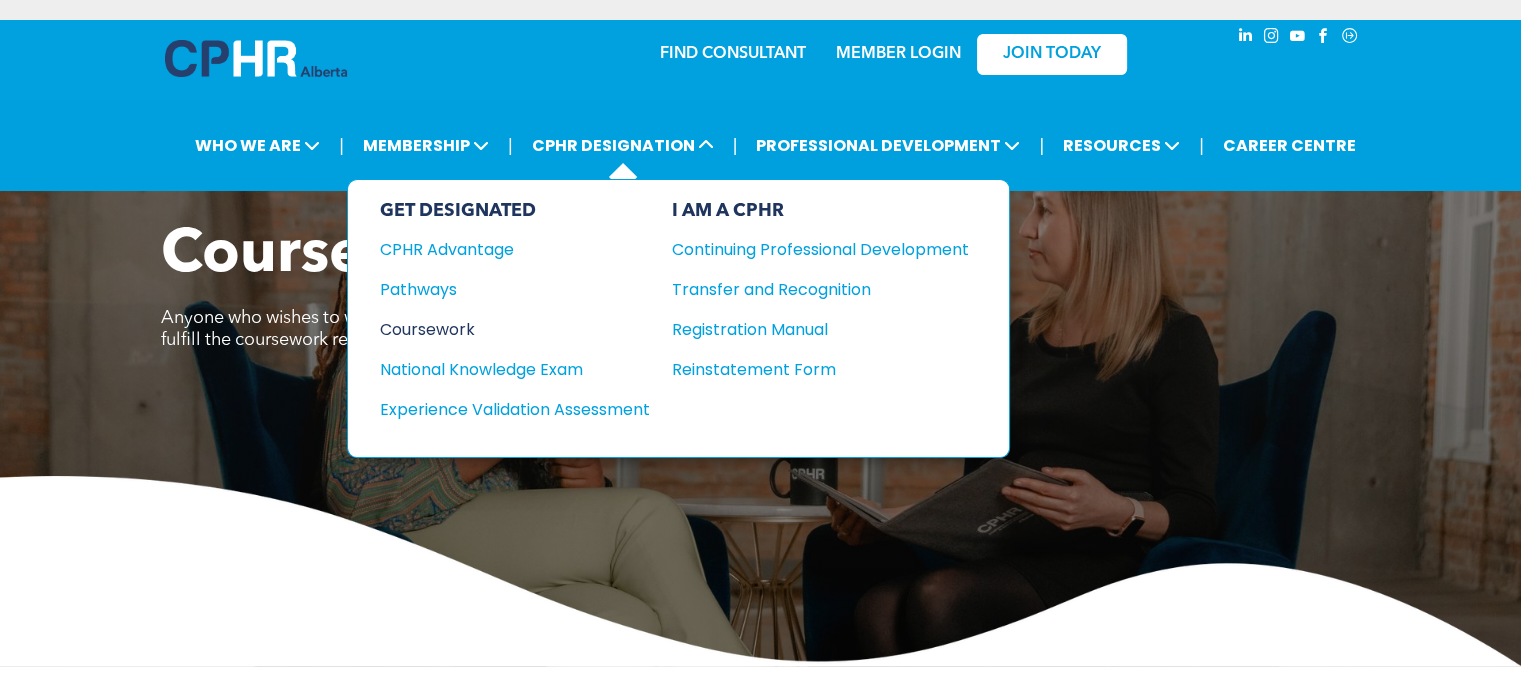 click on "Coursework" at bounding box center [501, 329] 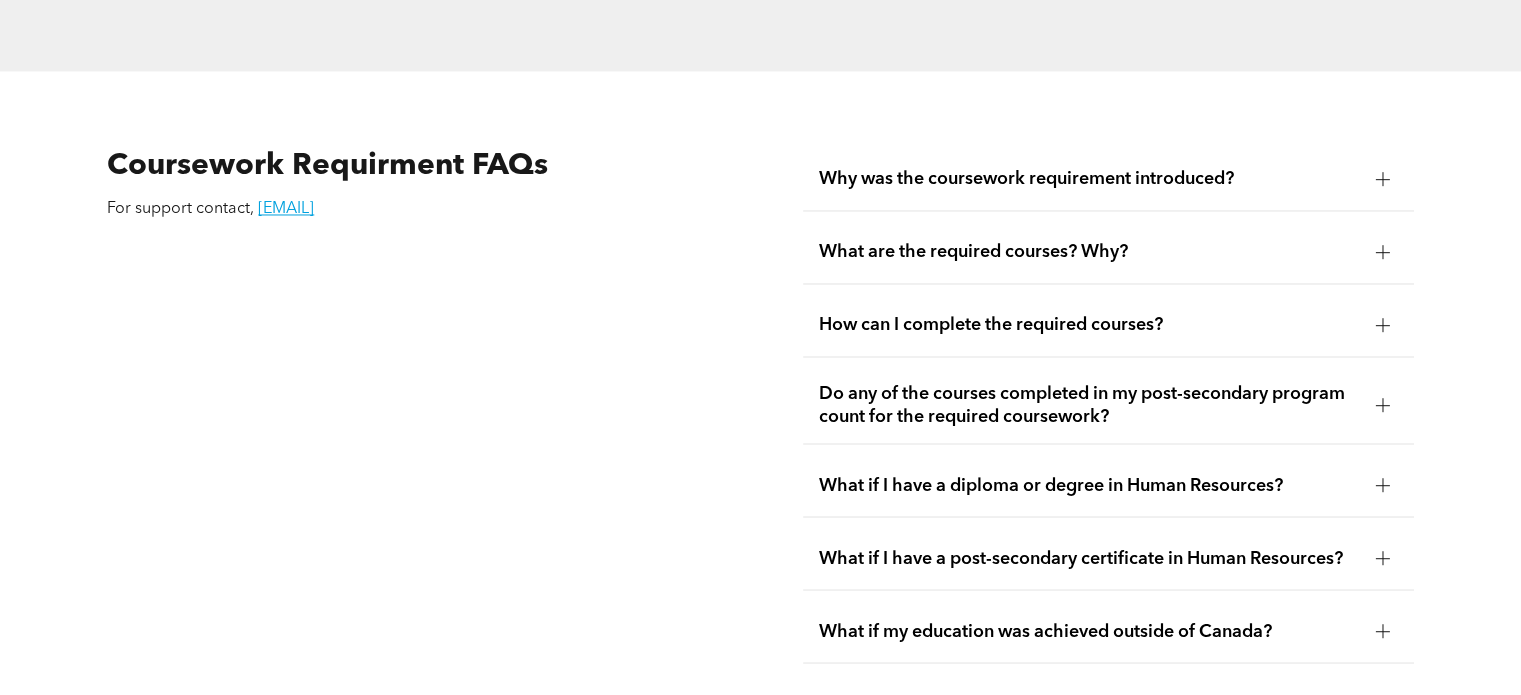 scroll, scrollTop: 3394, scrollLeft: 0, axis: vertical 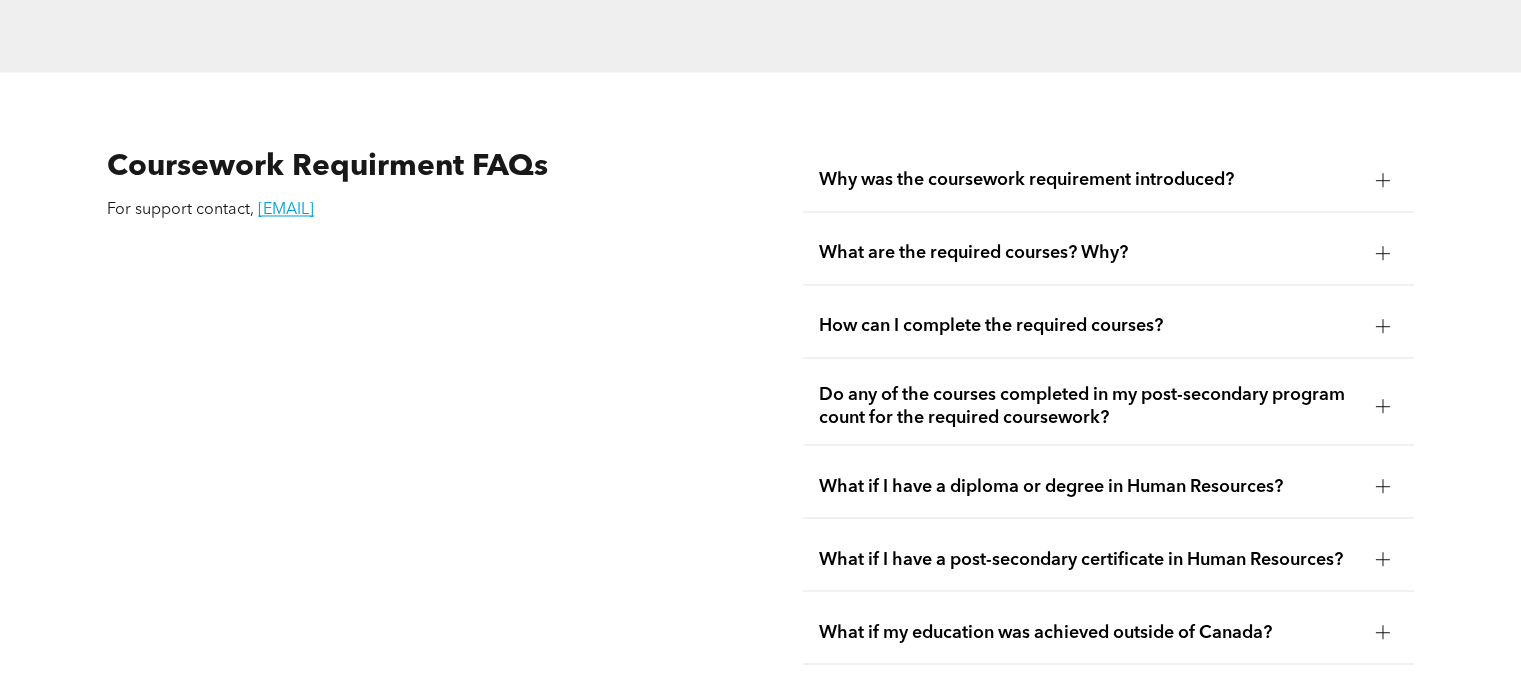 click on "What are the required courses? Why?" at bounding box center [1089, 253] 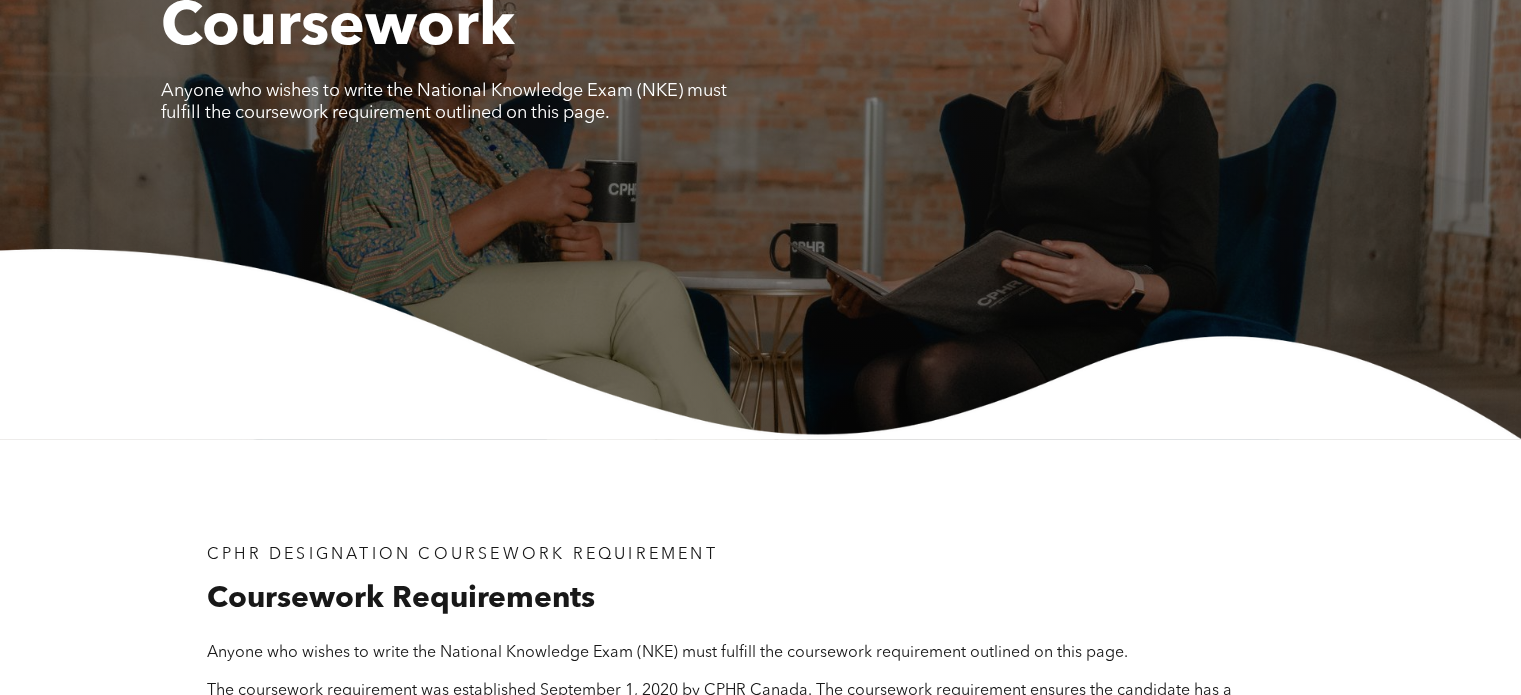 scroll, scrollTop: 0, scrollLeft: 0, axis: both 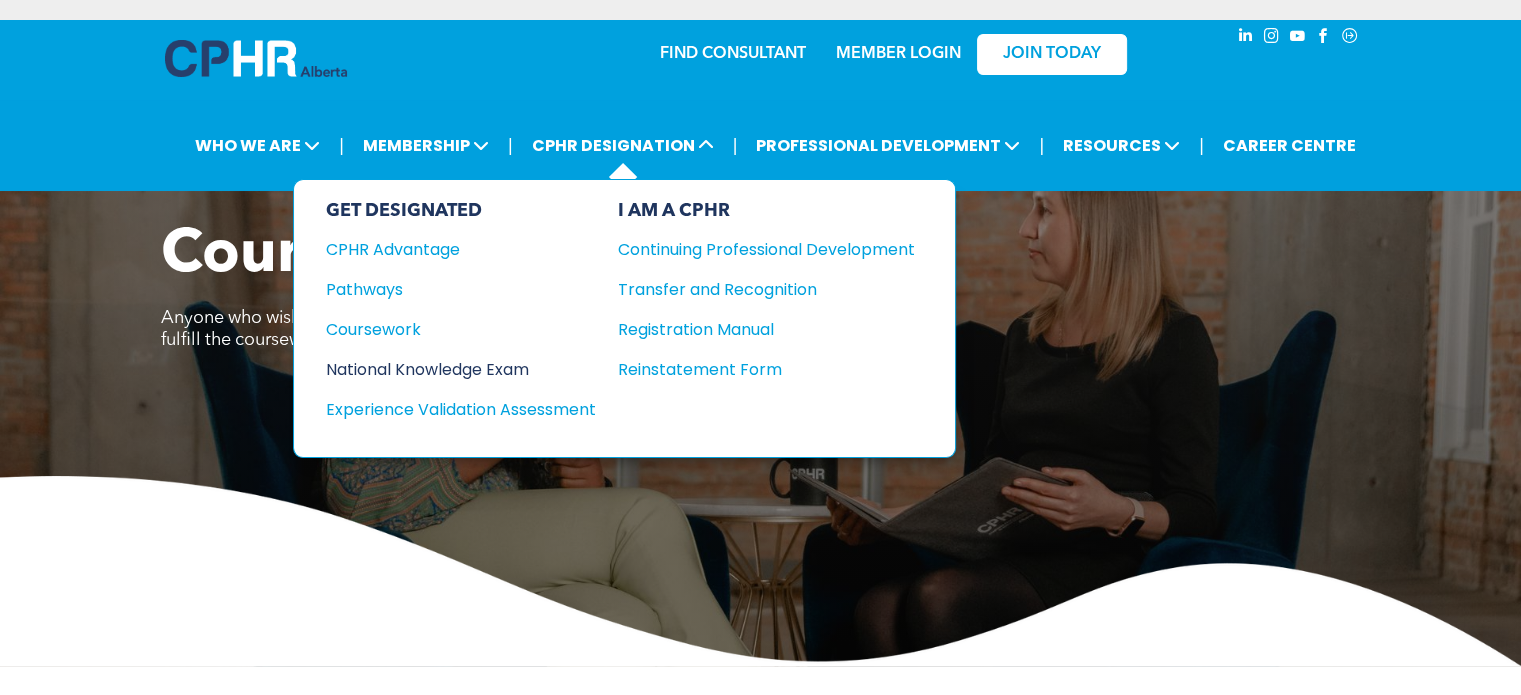 click on "National Knowledge Exam" at bounding box center (447, 369) 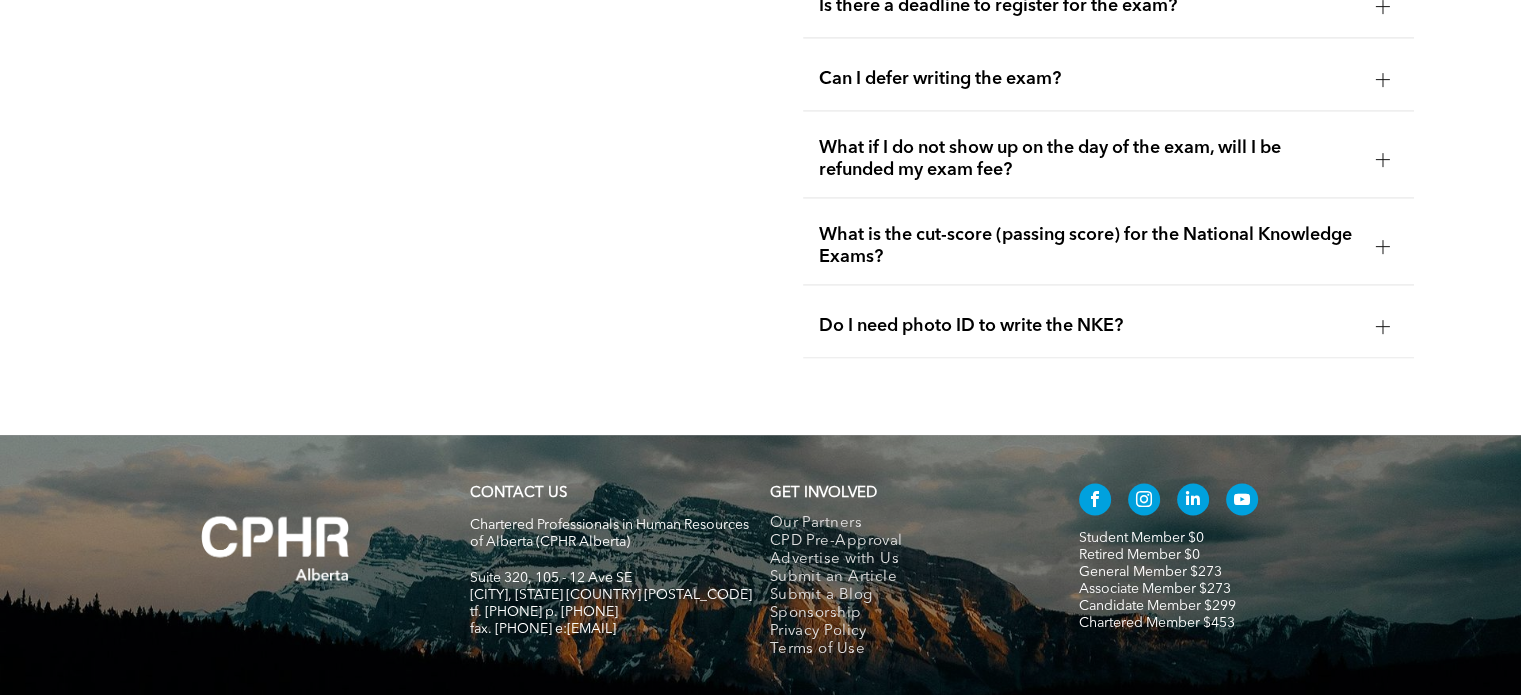 scroll, scrollTop: 3068, scrollLeft: 0, axis: vertical 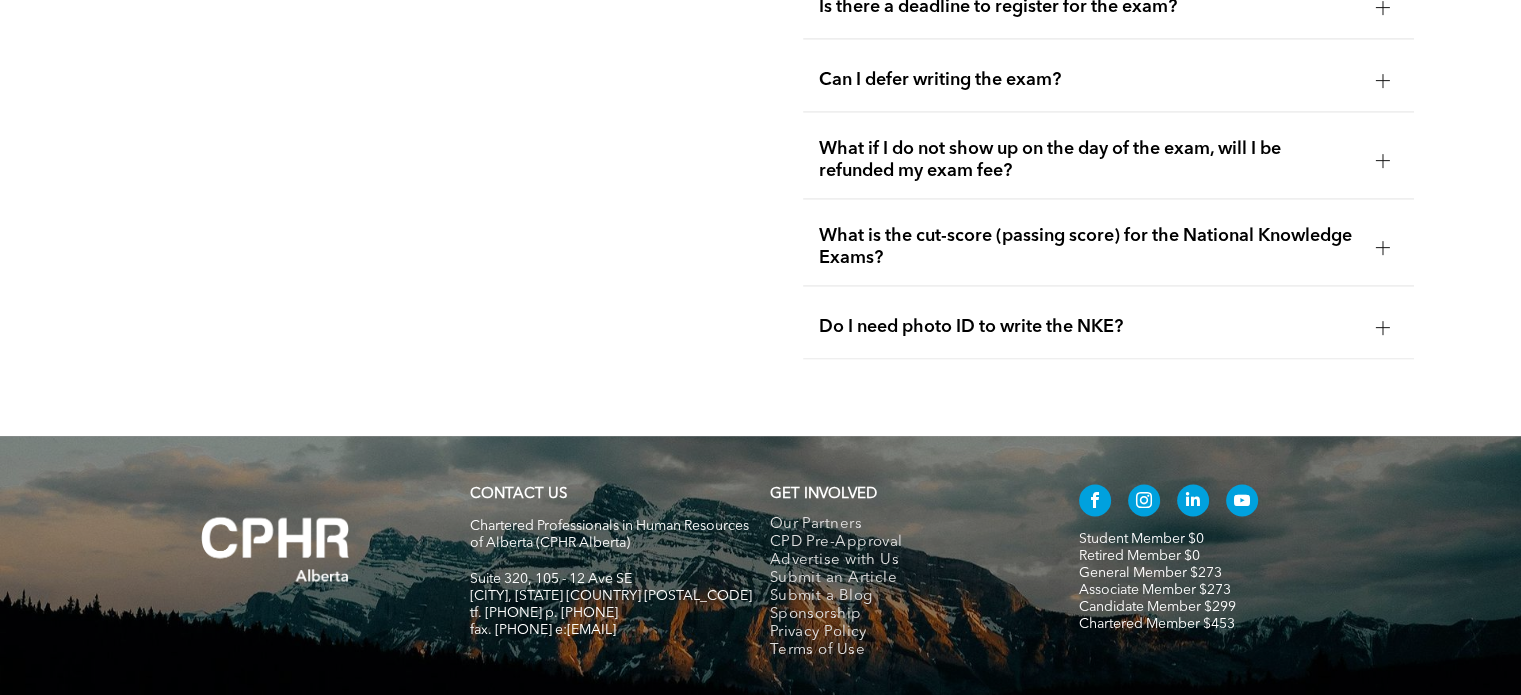 click on "What is the cut-score (passing score) for the National Knowledge Exams?" at bounding box center (1089, 247) 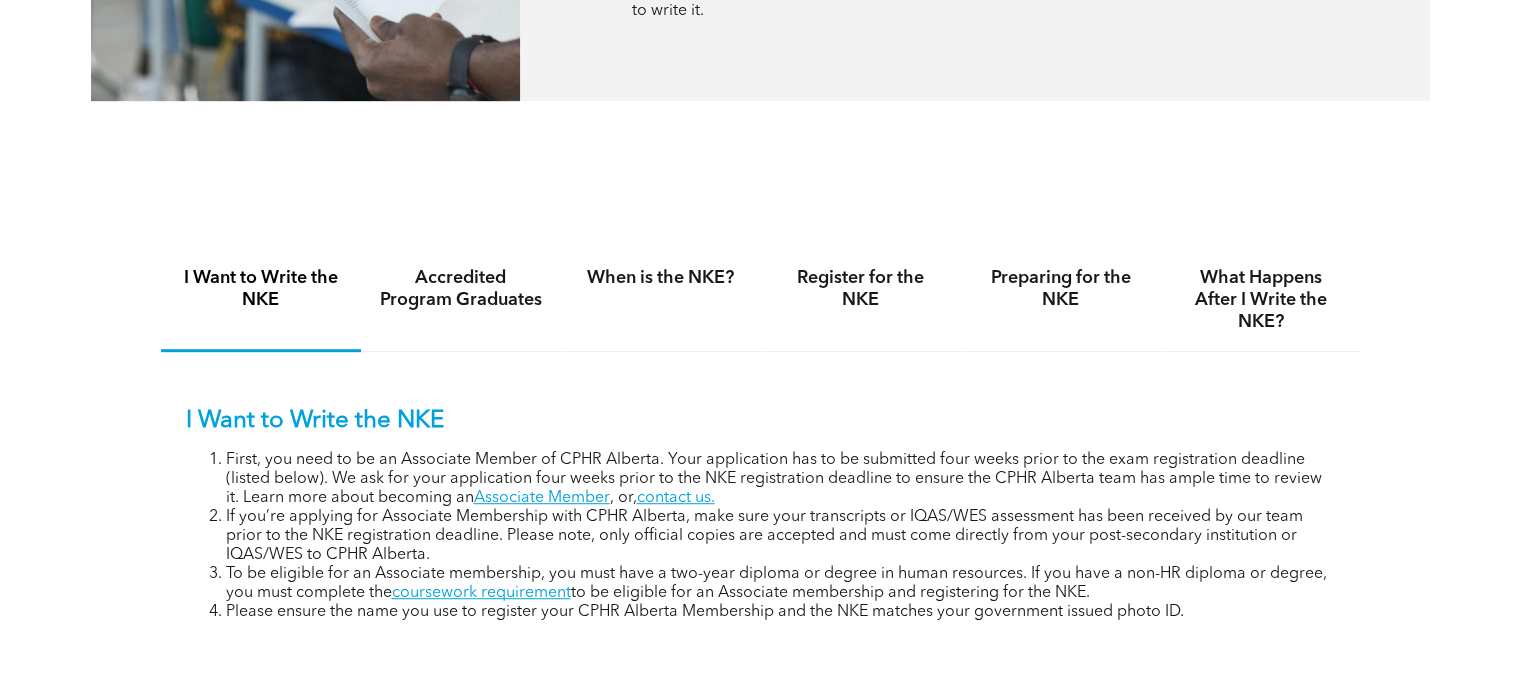 scroll, scrollTop: 1188, scrollLeft: 0, axis: vertical 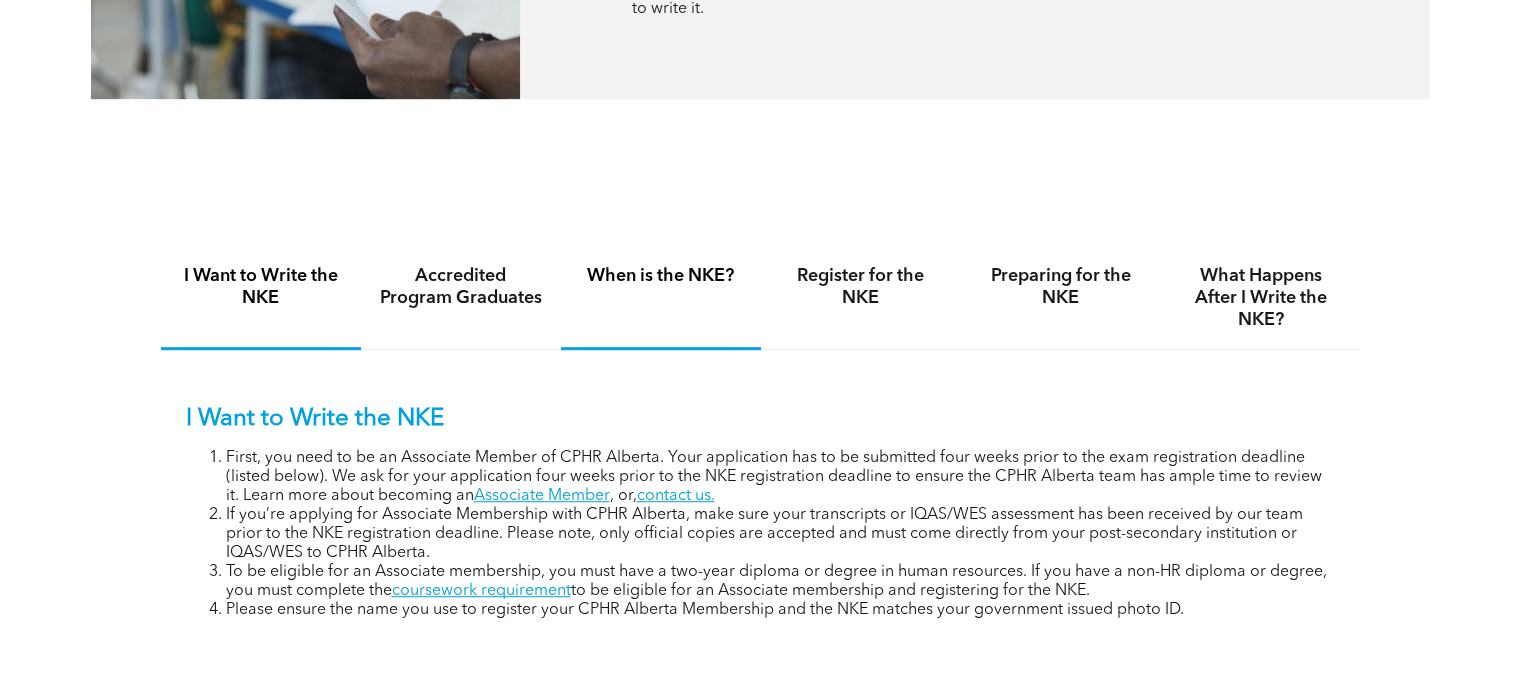 click on "When is the NKE?" at bounding box center [661, 276] 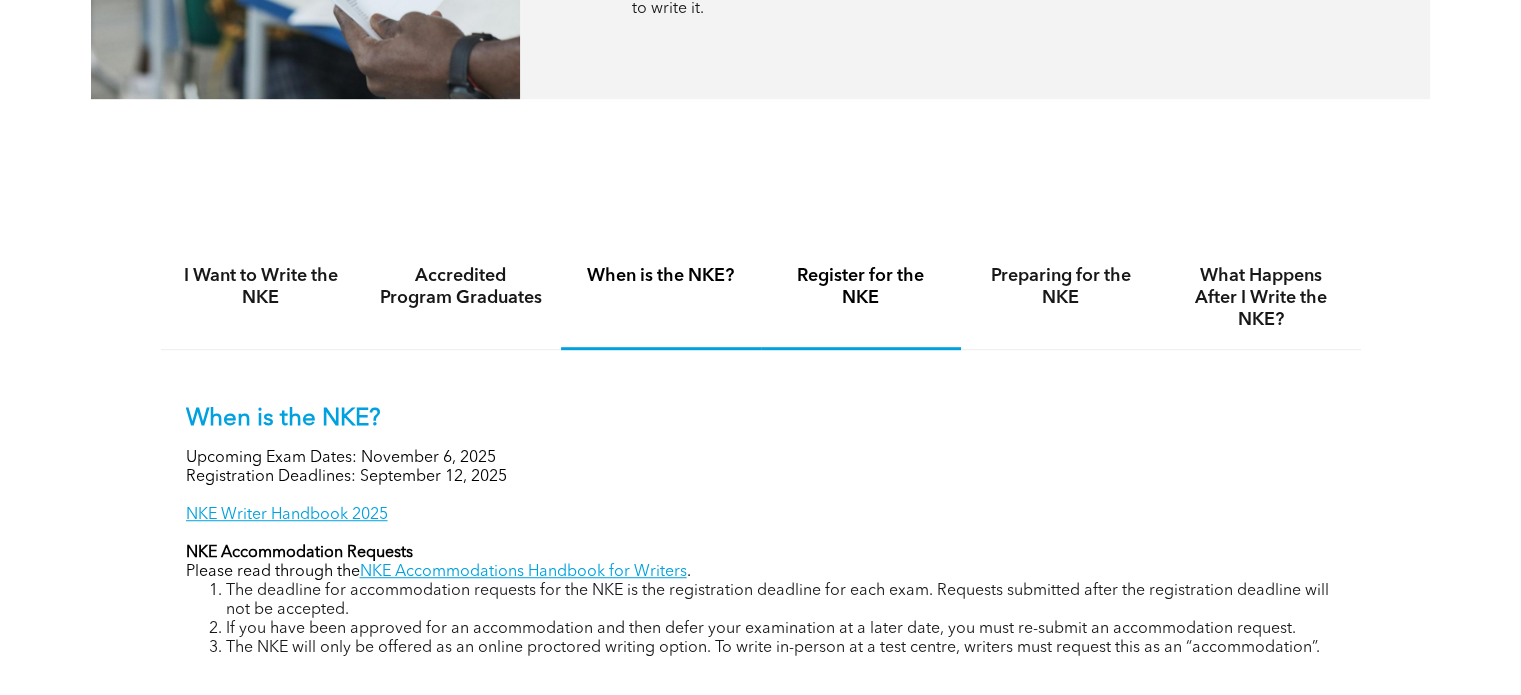 click on "Register for the NKE" at bounding box center [861, 287] 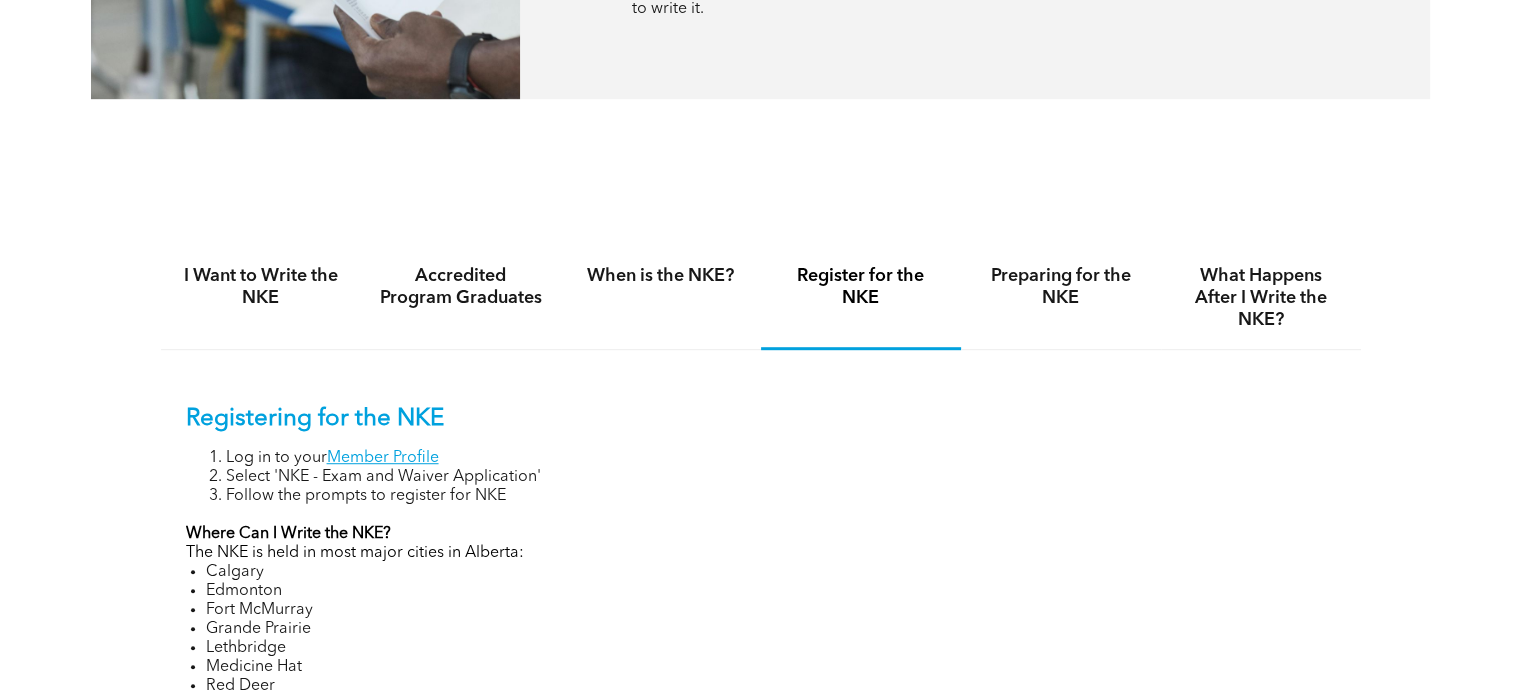 scroll, scrollTop: 1264, scrollLeft: 0, axis: vertical 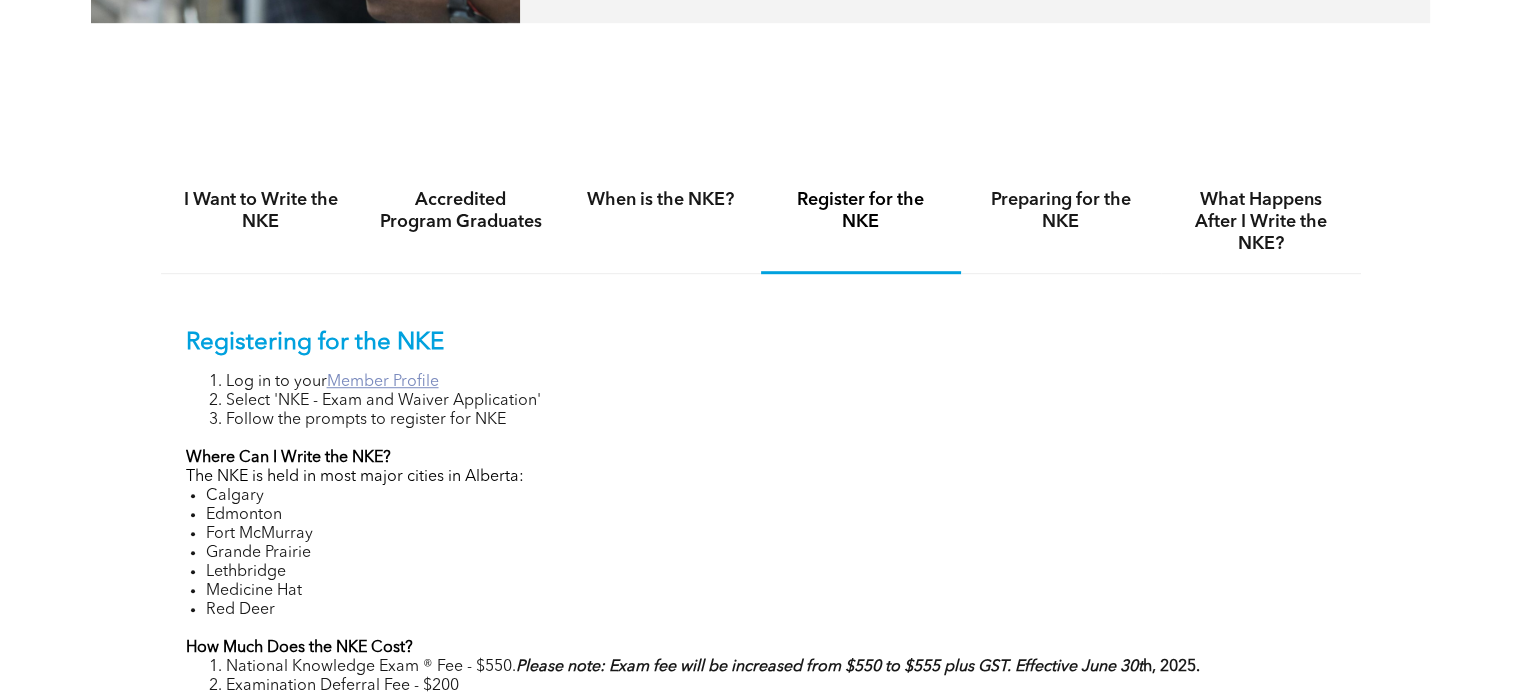 click on "Member Profile" at bounding box center (383, 382) 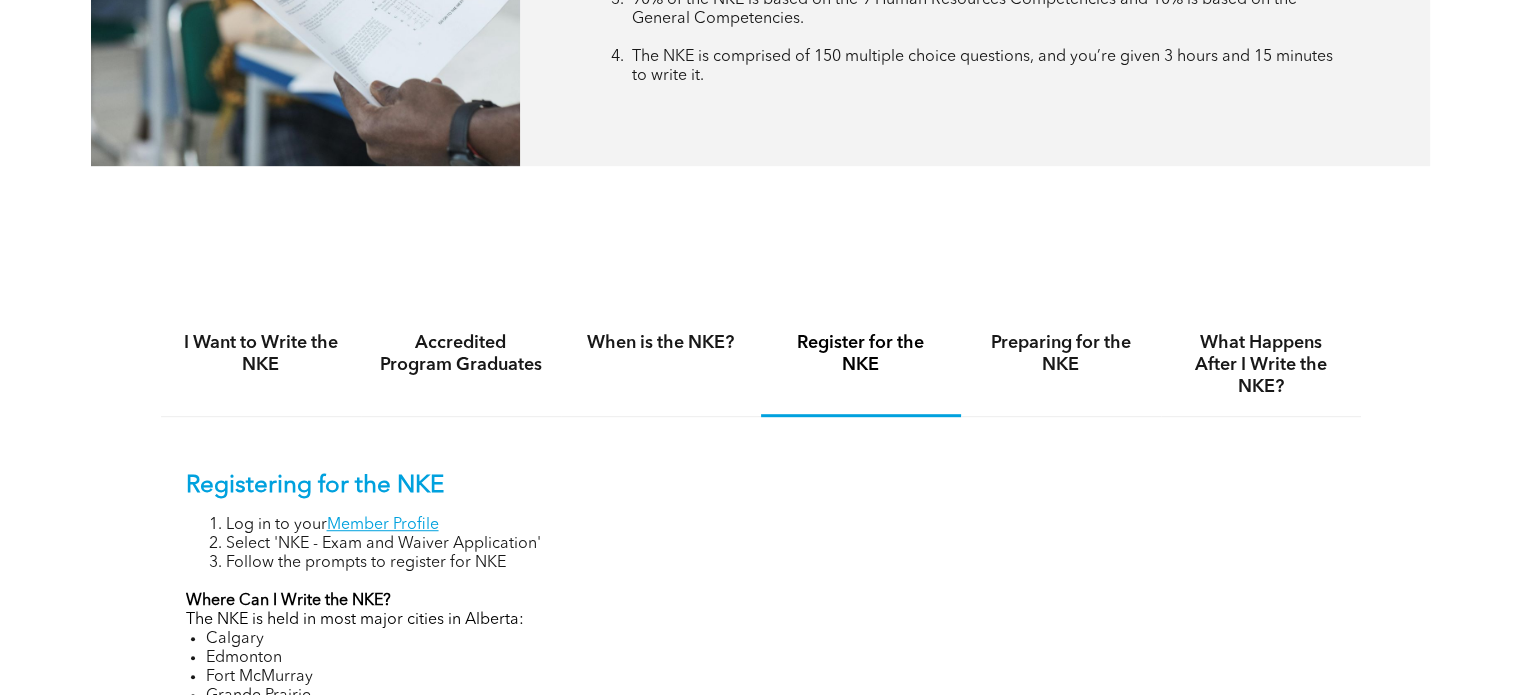 scroll, scrollTop: 1150, scrollLeft: 0, axis: vertical 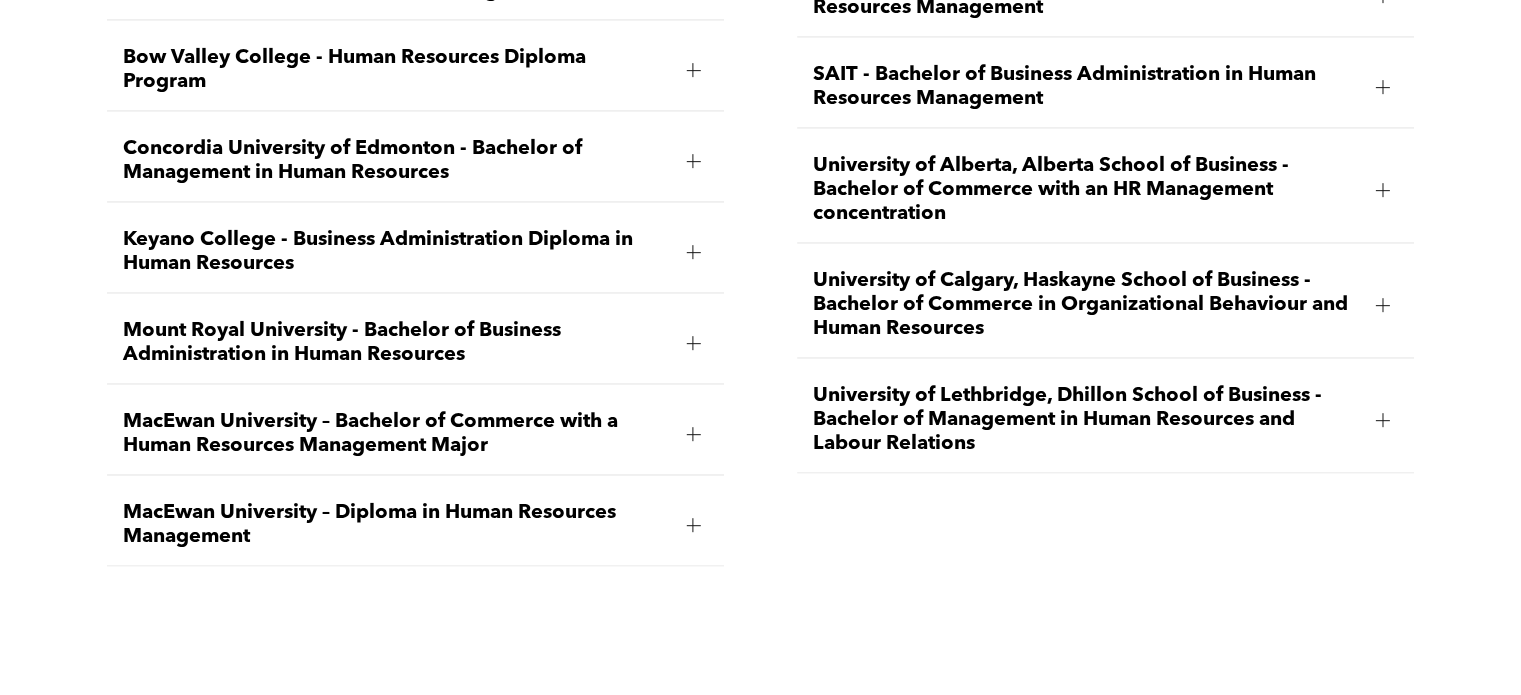 click on "University of Alberta, Alberta School of Business - Bachelor of Commerce with an HR Management concentration" at bounding box center (1086, 190) 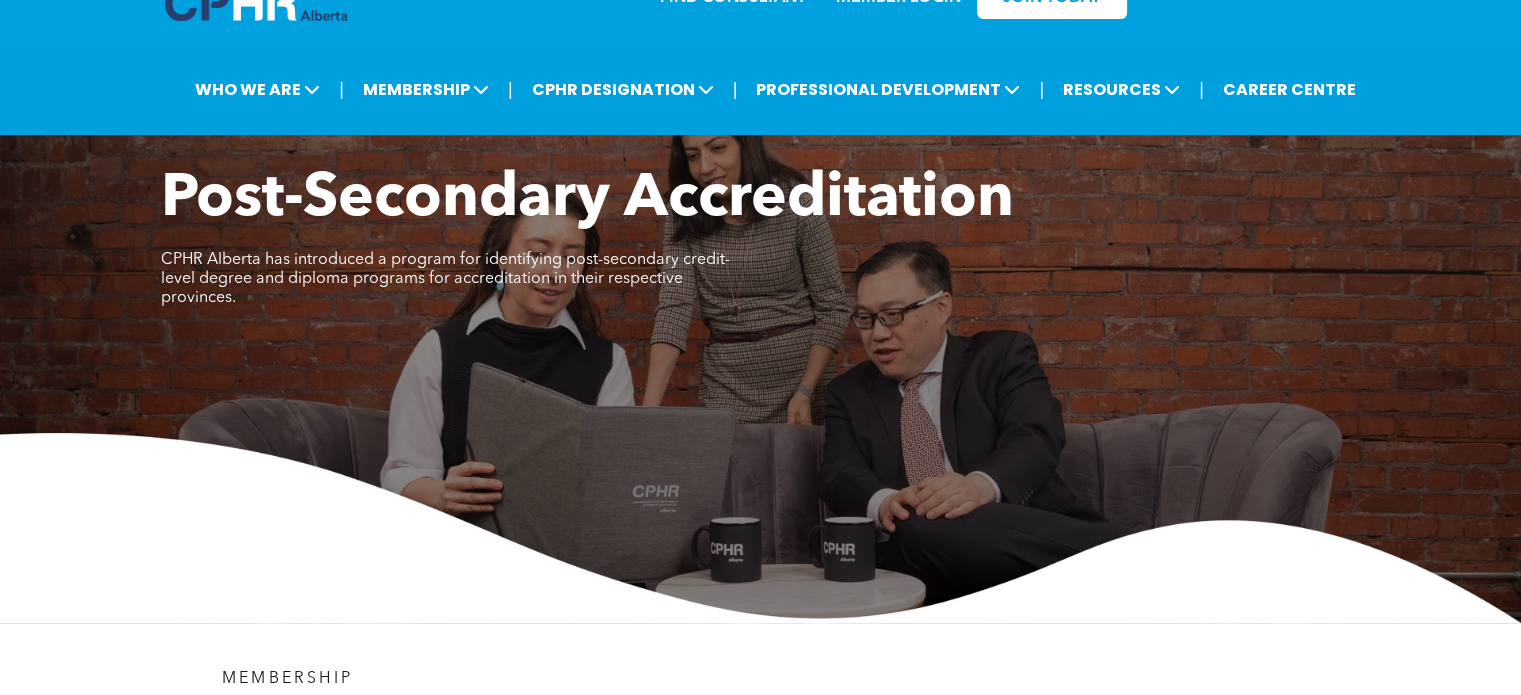 scroll, scrollTop: 0, scrollLeft: 0, axis: both 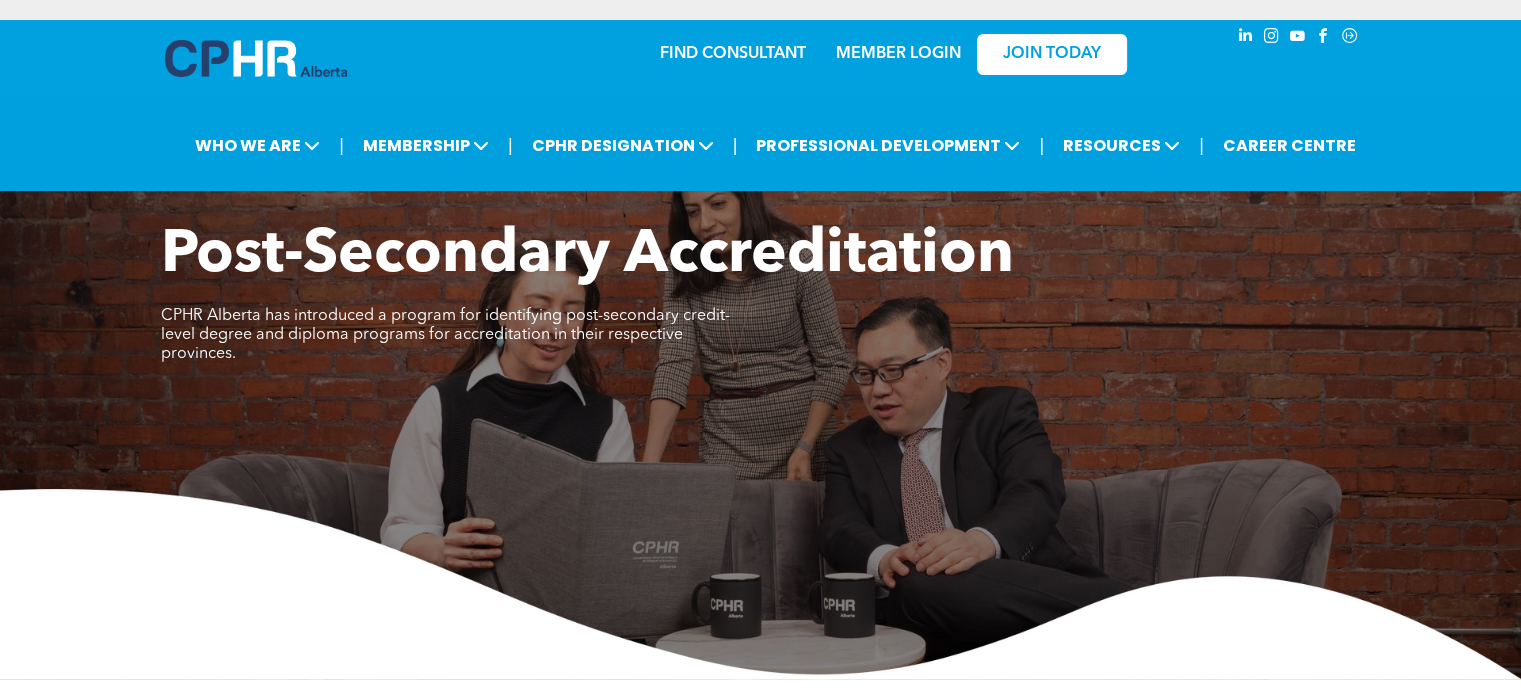 click on "JOIN TODAY" at bounding box center (1039, 53) 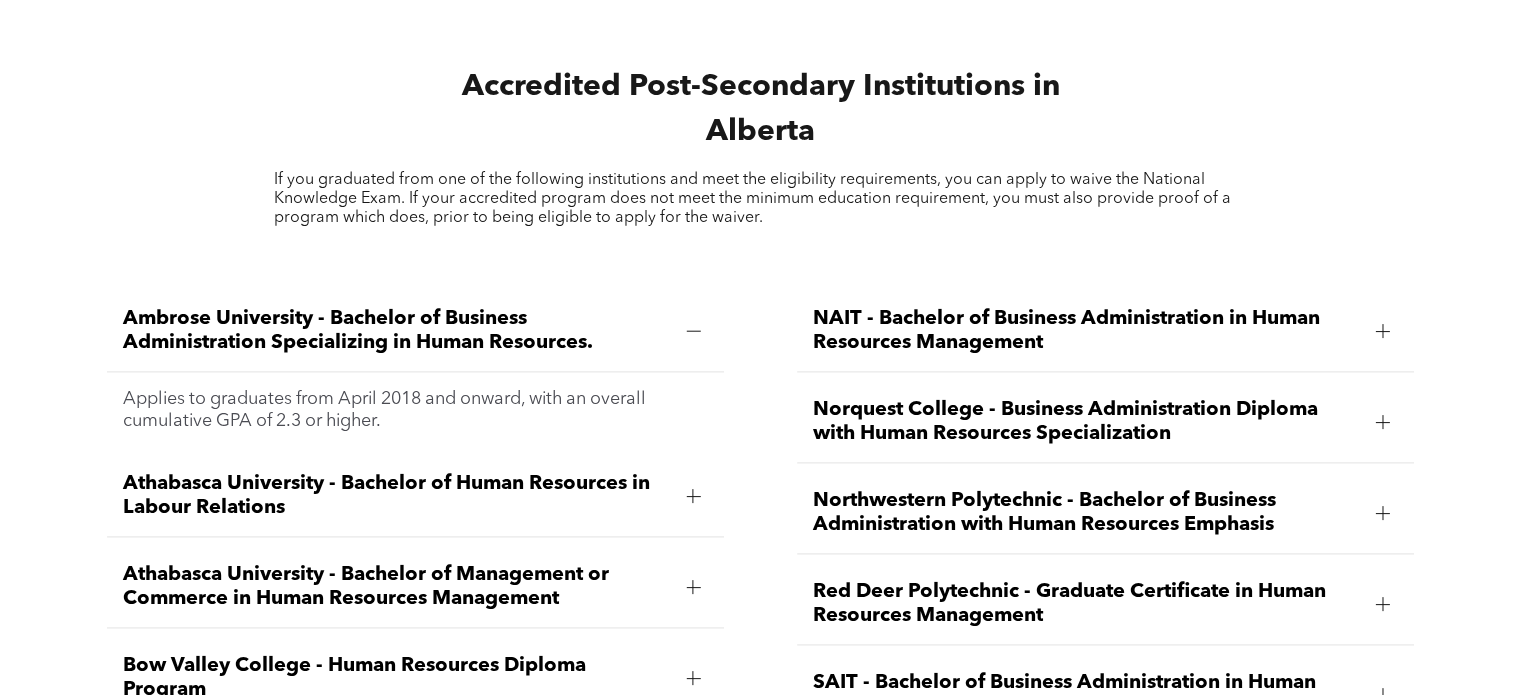 scroll, scrollTop: 2603, scrollLeft: 0, axis: vertical 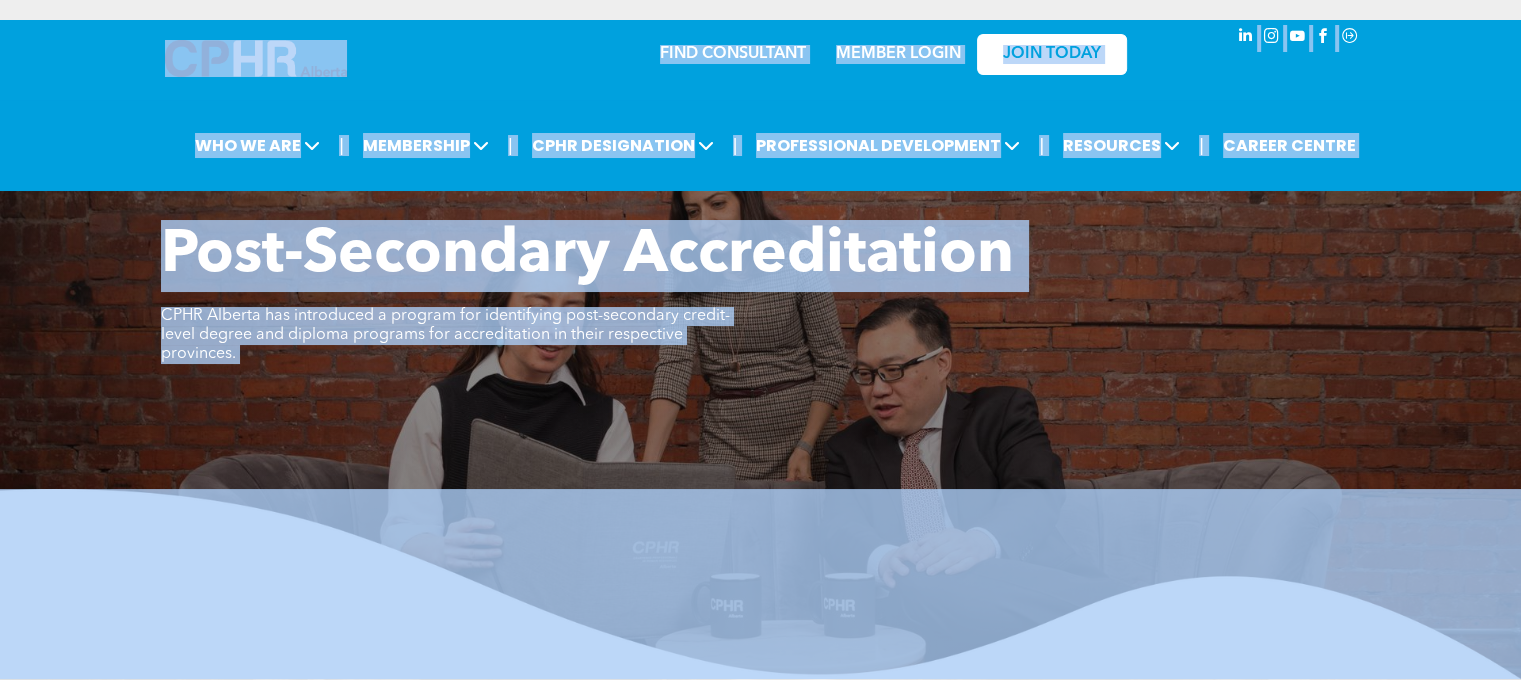 drag, startPoint x: 708, startPoint y: 254, endPoint x: 720, endPoint y: -121, distance: 375.19196 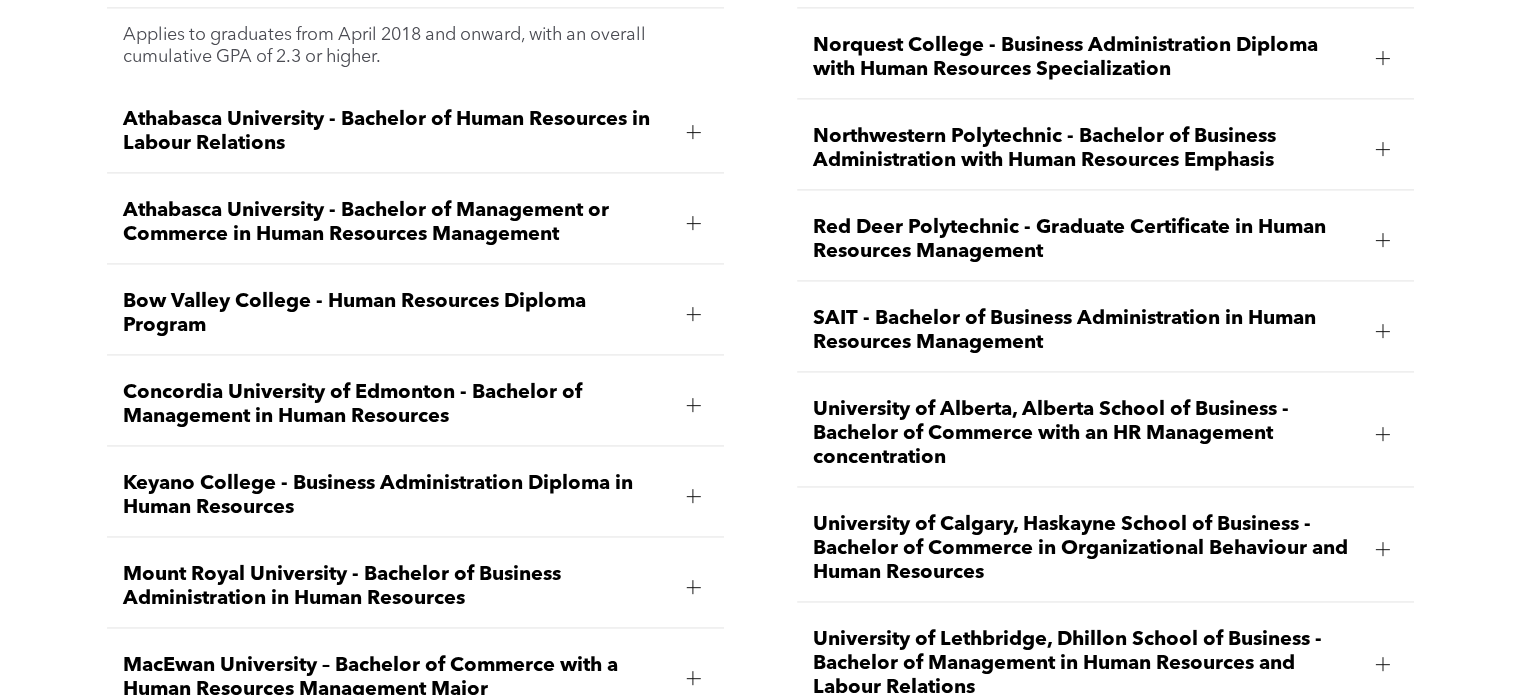 scroll, scrollTop: 2968, scrollLeft: 0, axis: vertical 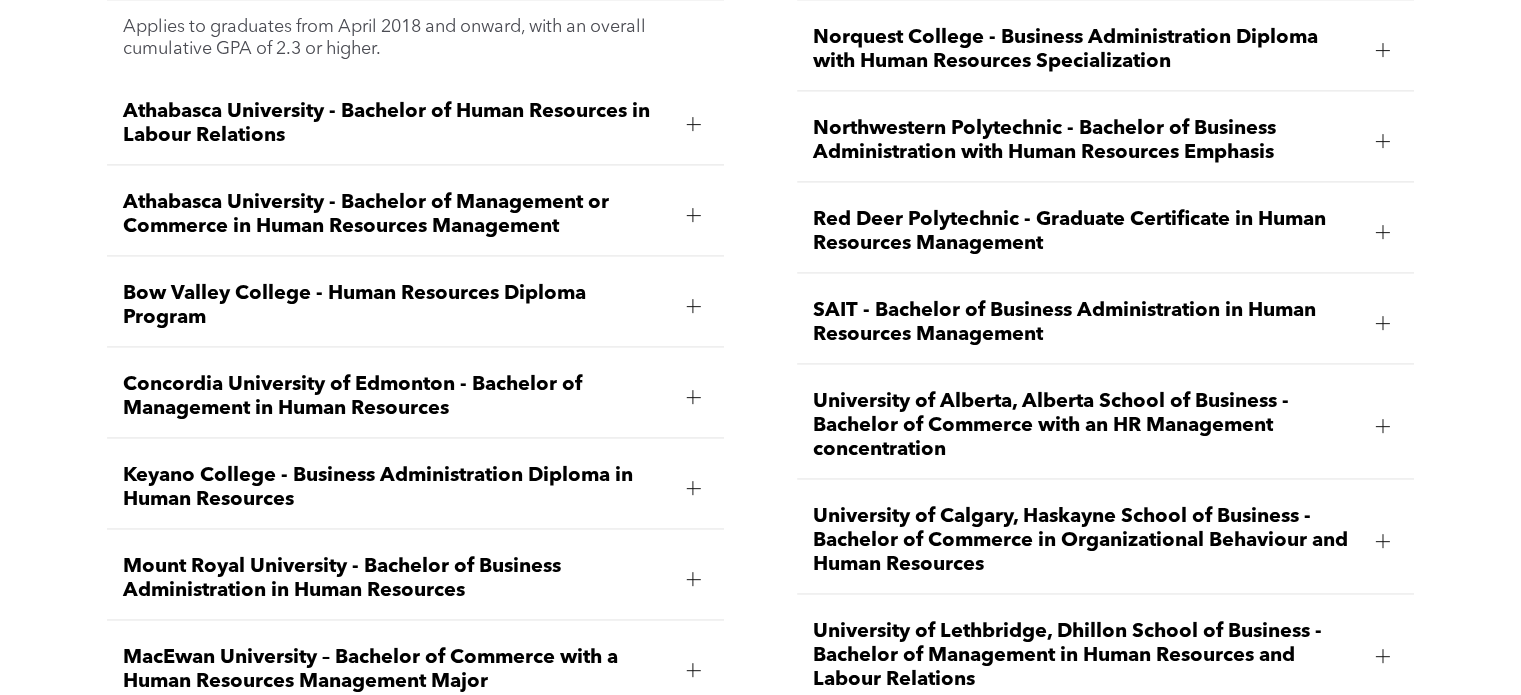 click on "University of Alberta, Alberta School of Business - Bachelor of Commerce with an HR Management concentration" at bounding box center [1086, 426] 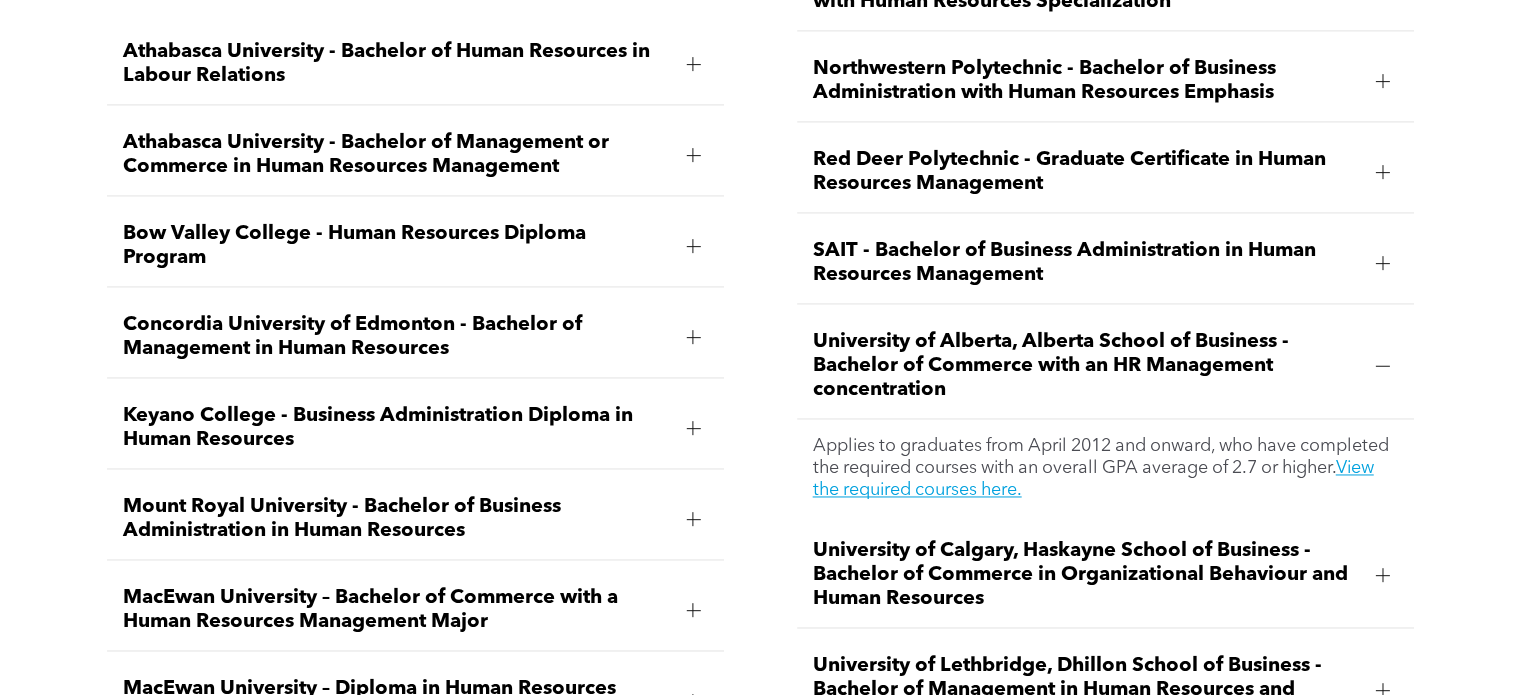 scroll, scrollTop: 3036, scrollLeft: 0, axis: vertical 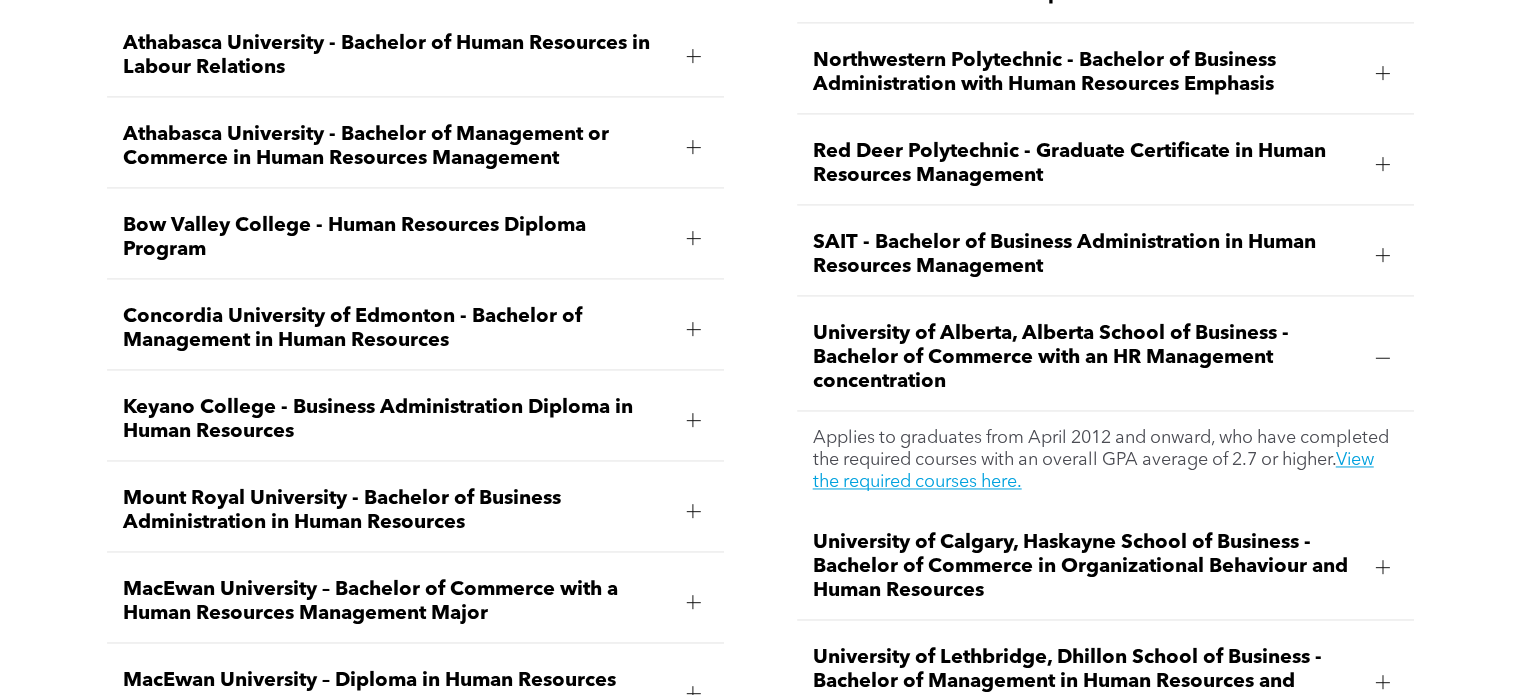click on "Applies to graduates from April 2012 and onward, who have completed the required courses with an overall GPA average of 2.7 or higher.  View the required courses here." at bounding box center (1105, 460) 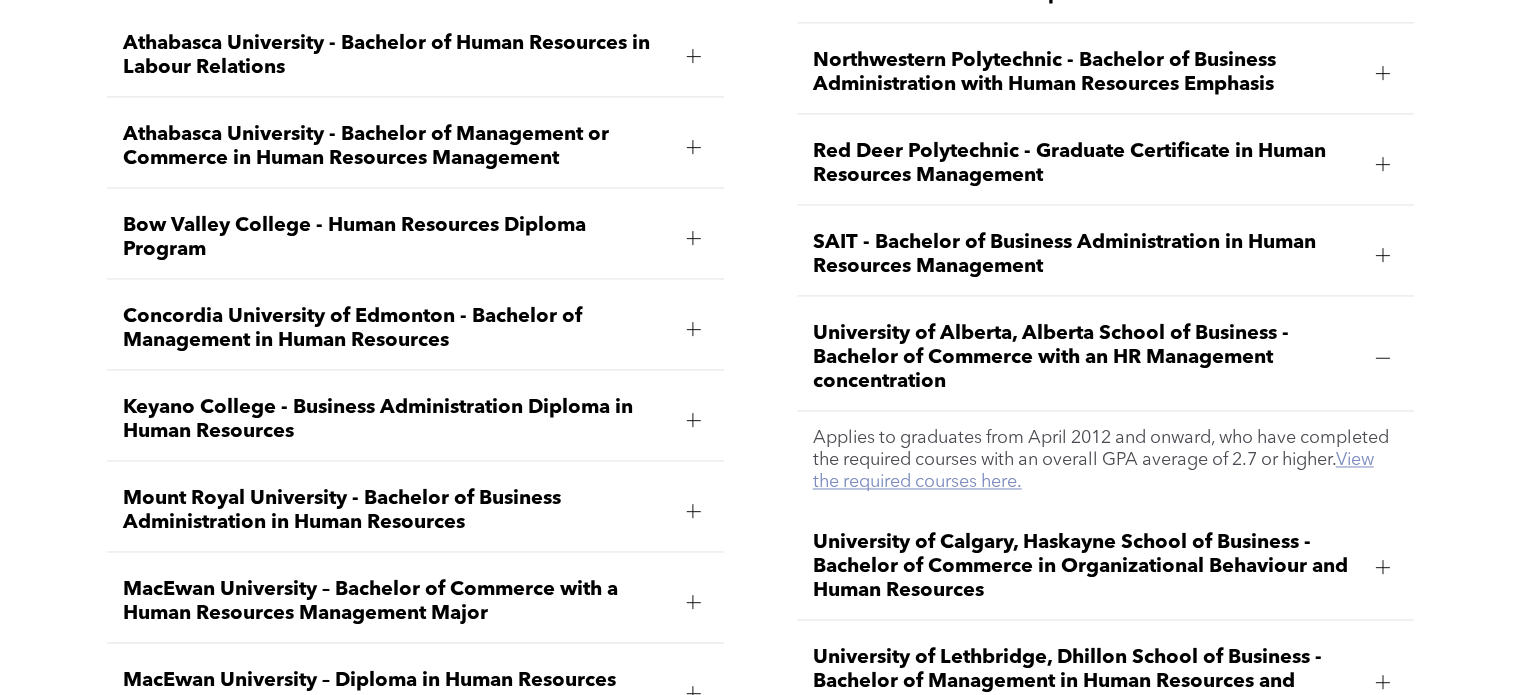 click on "View the required courses here." at bounding box center [1093, 471] 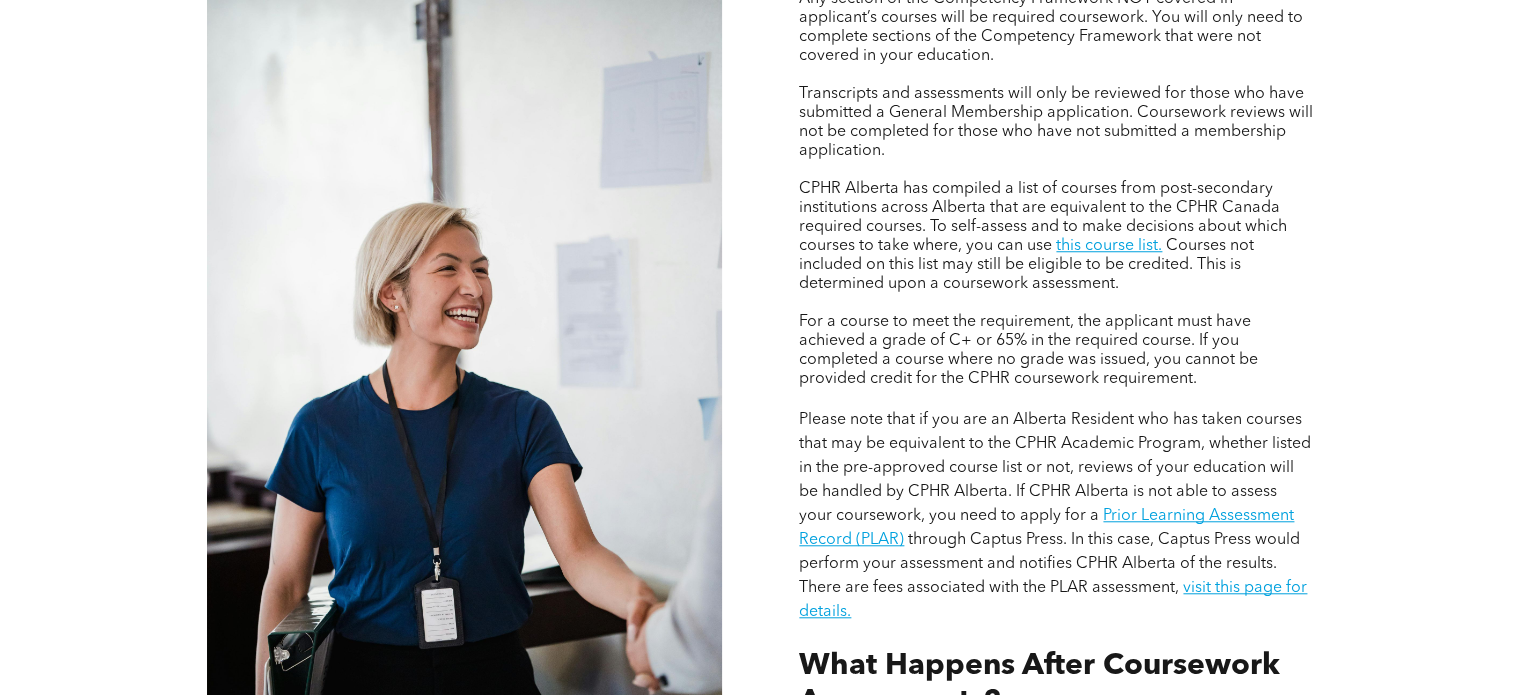 scroll, scrollTop: 1640, scrollLeft: 0, axis: vertical 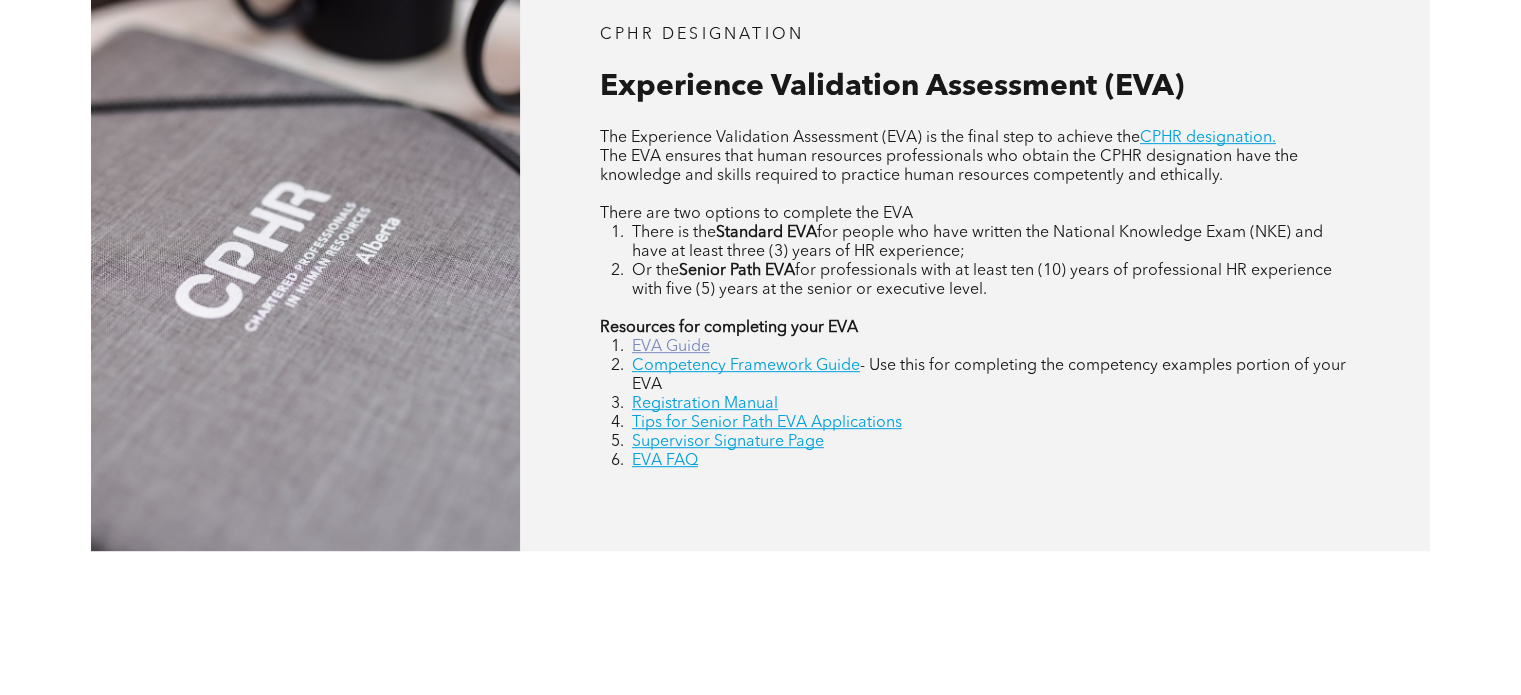 click on "EVA Guide" at bounding box center [671, 347] 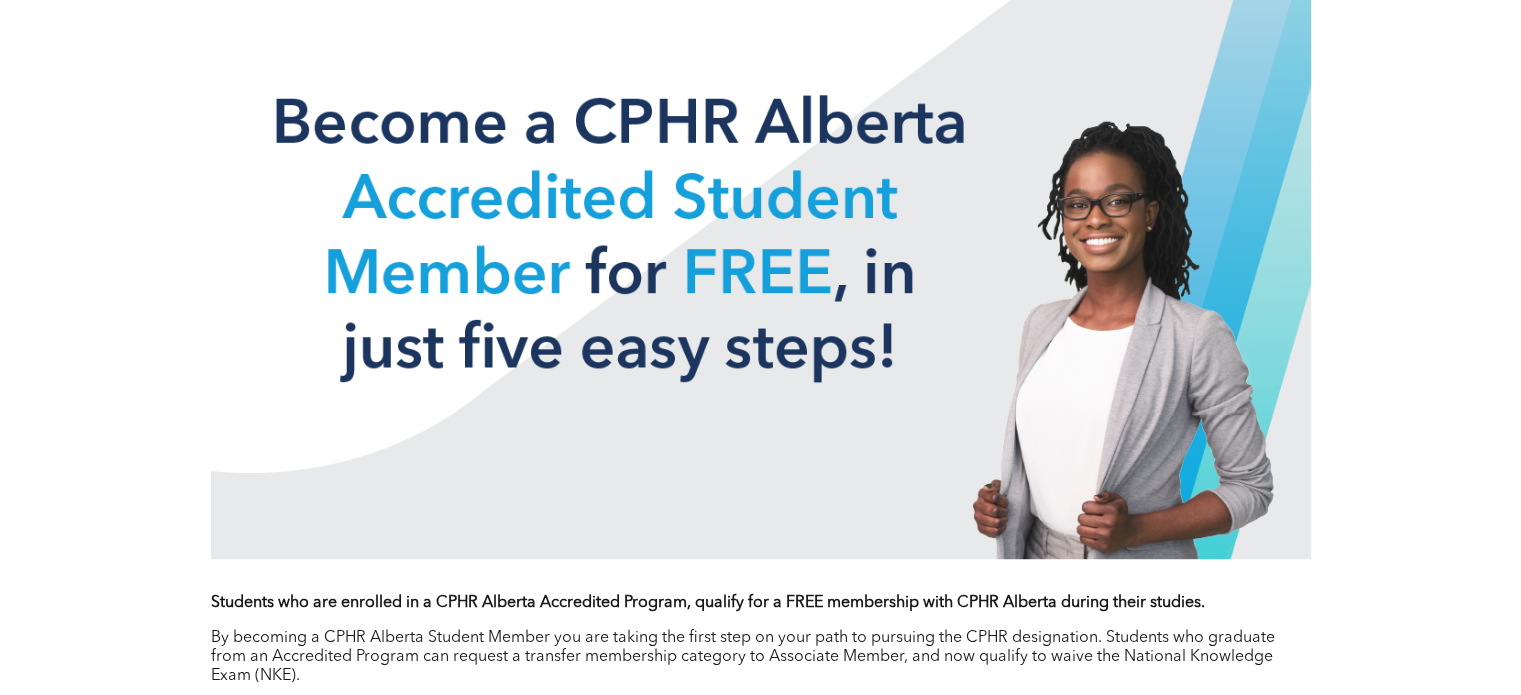 scroll, scrollTop: 1047, scrollLeft: 0, axis: vertical 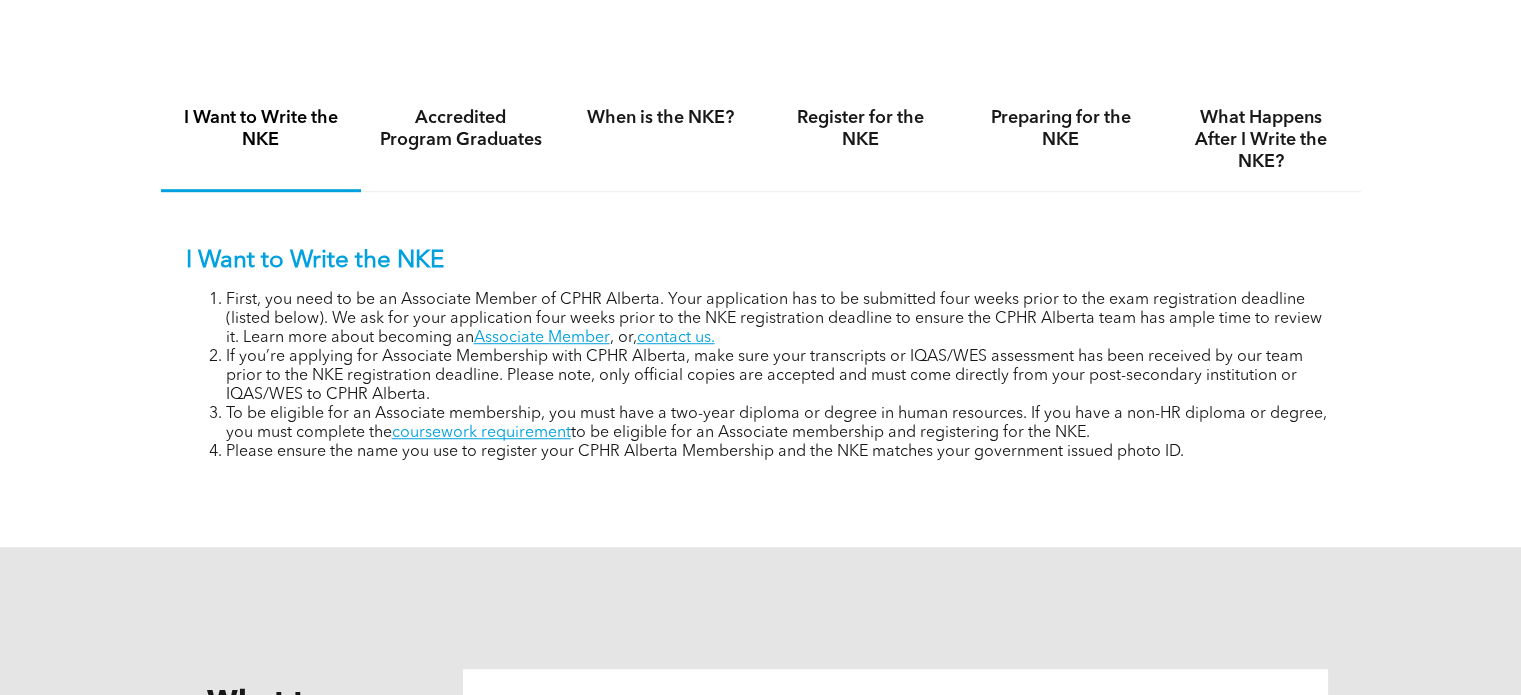 click on "When is the NKE?" at bounding box center [661, 140] 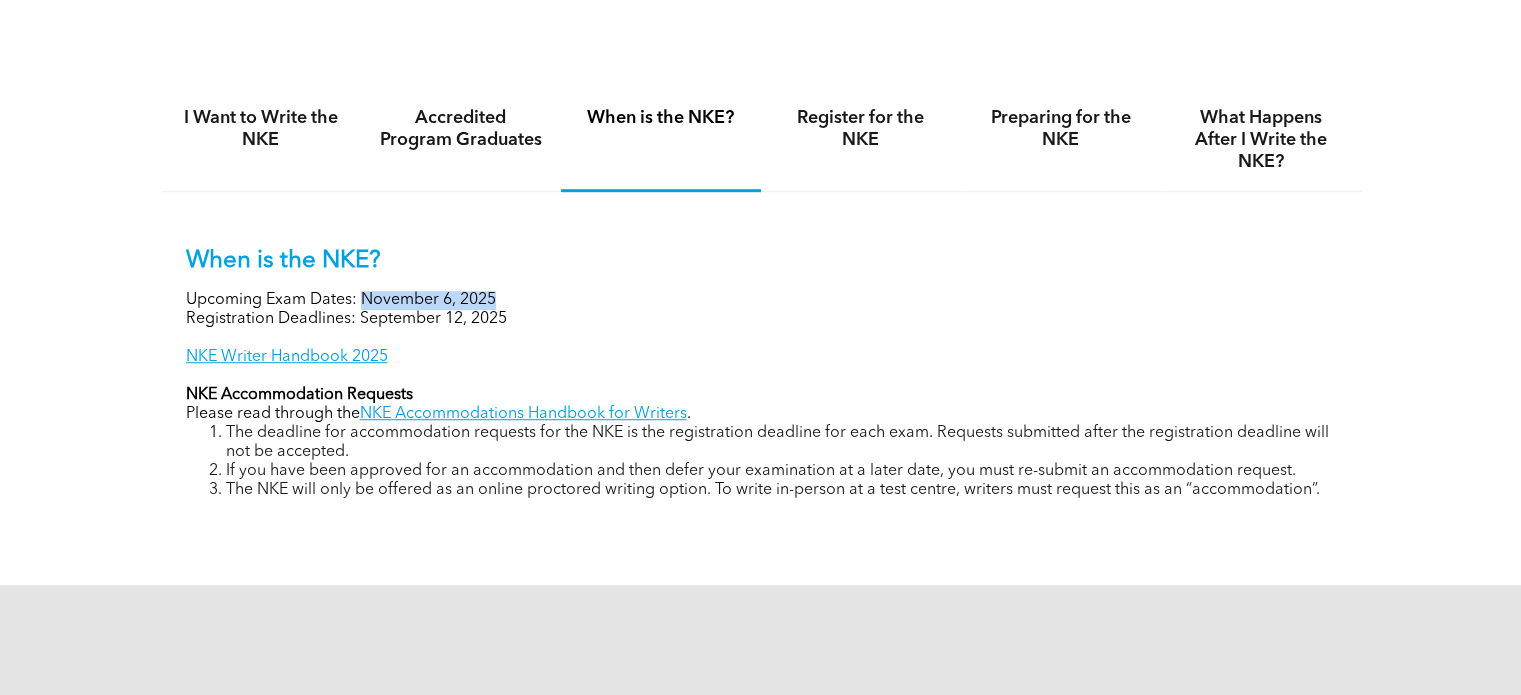 drag, startPoint x: 504, startPoint y: 295, endPoint x: 367, endPoint y: 291, distance: 137.05838 